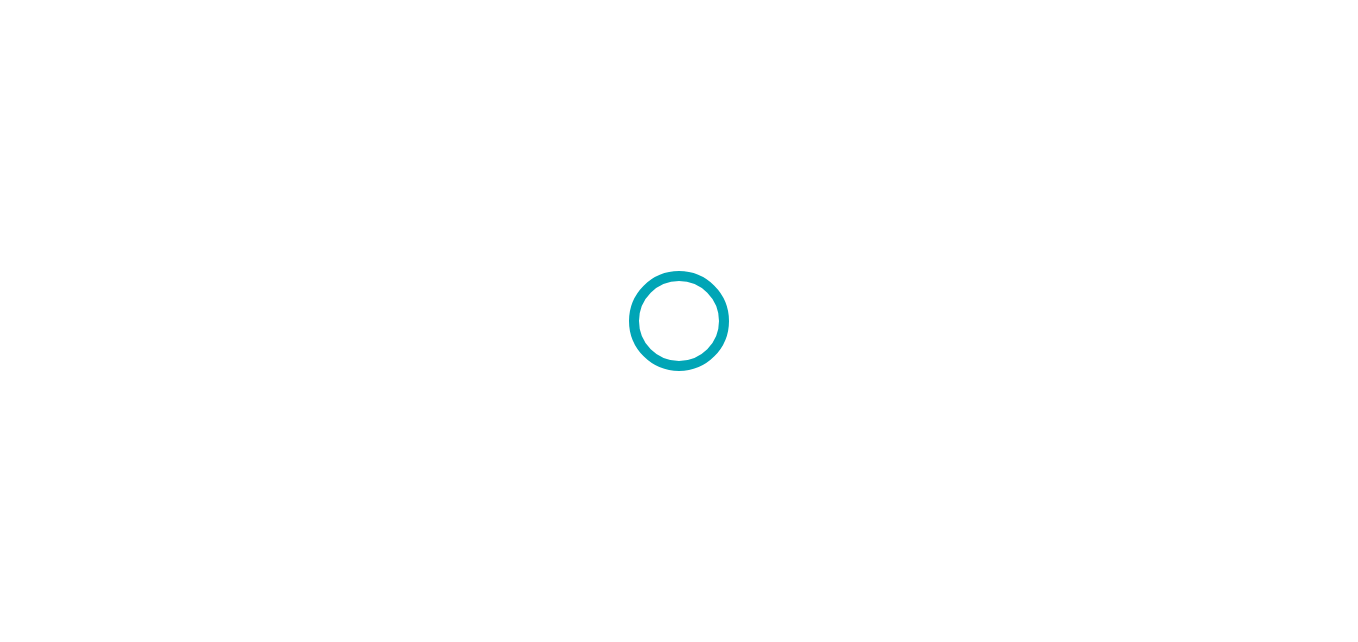 scroll, scrollTop: 0, scrollLeft: 0, axis: both 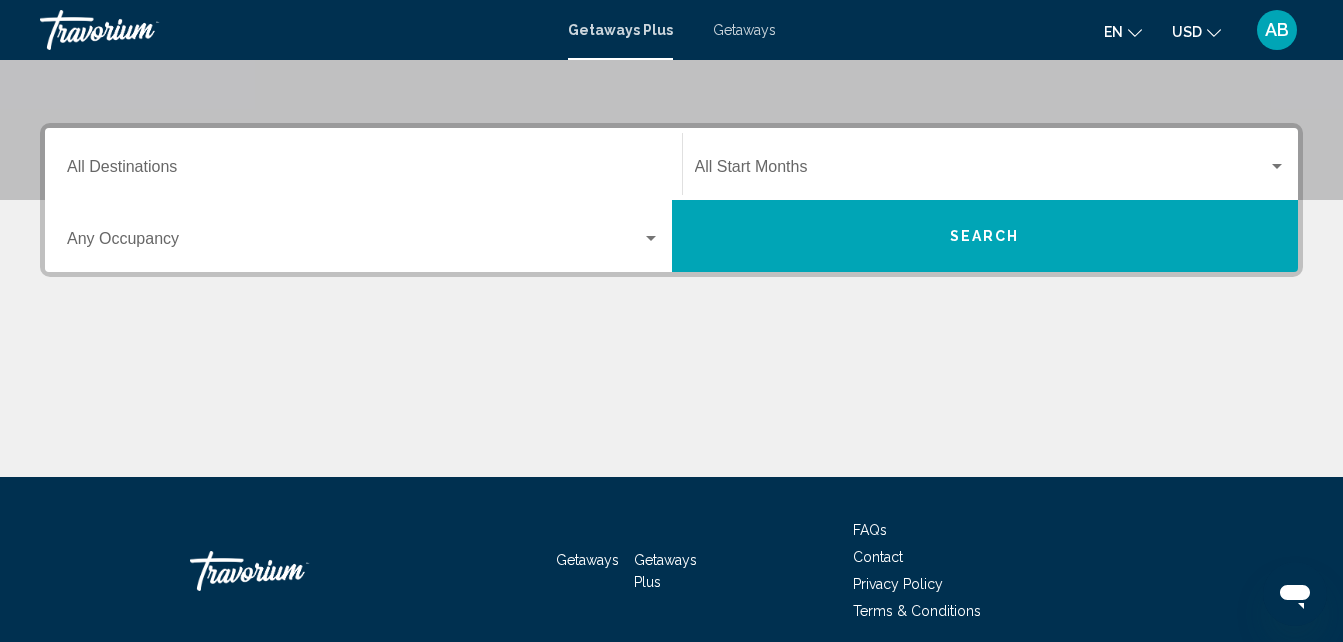 click on "Destination All Destinations" at bounding box center [363, 164] 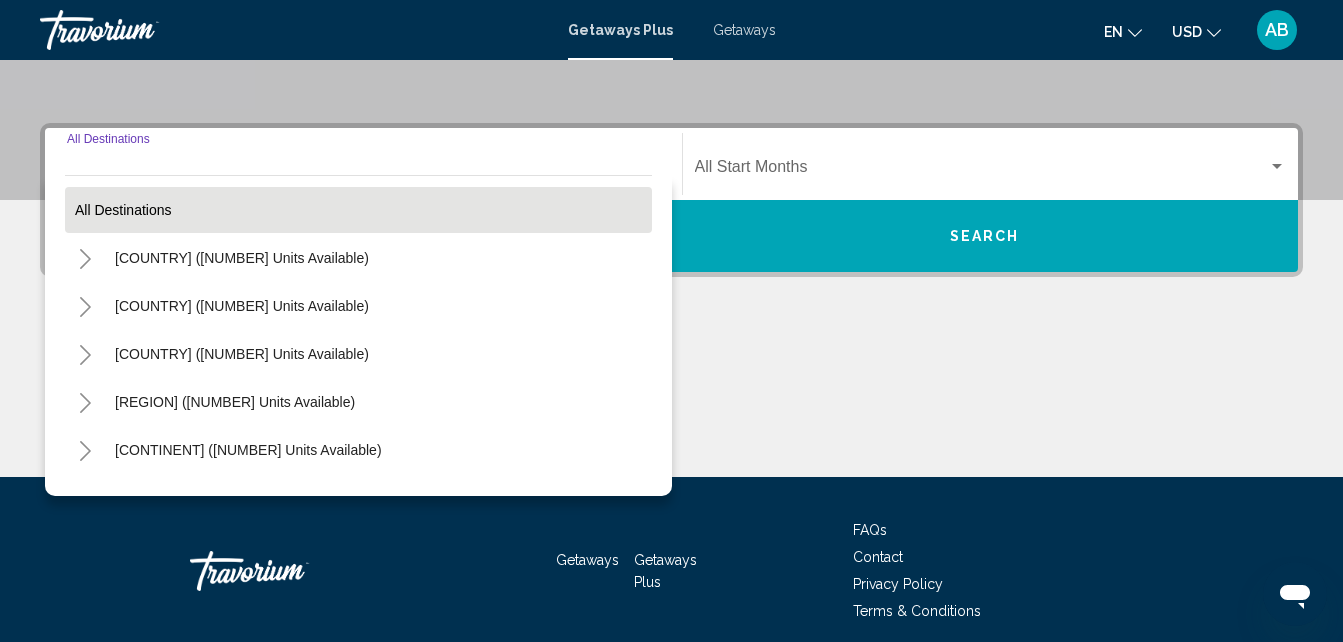 scroll, scrollTop: 458, scrollLeft: 0, axis: vertical 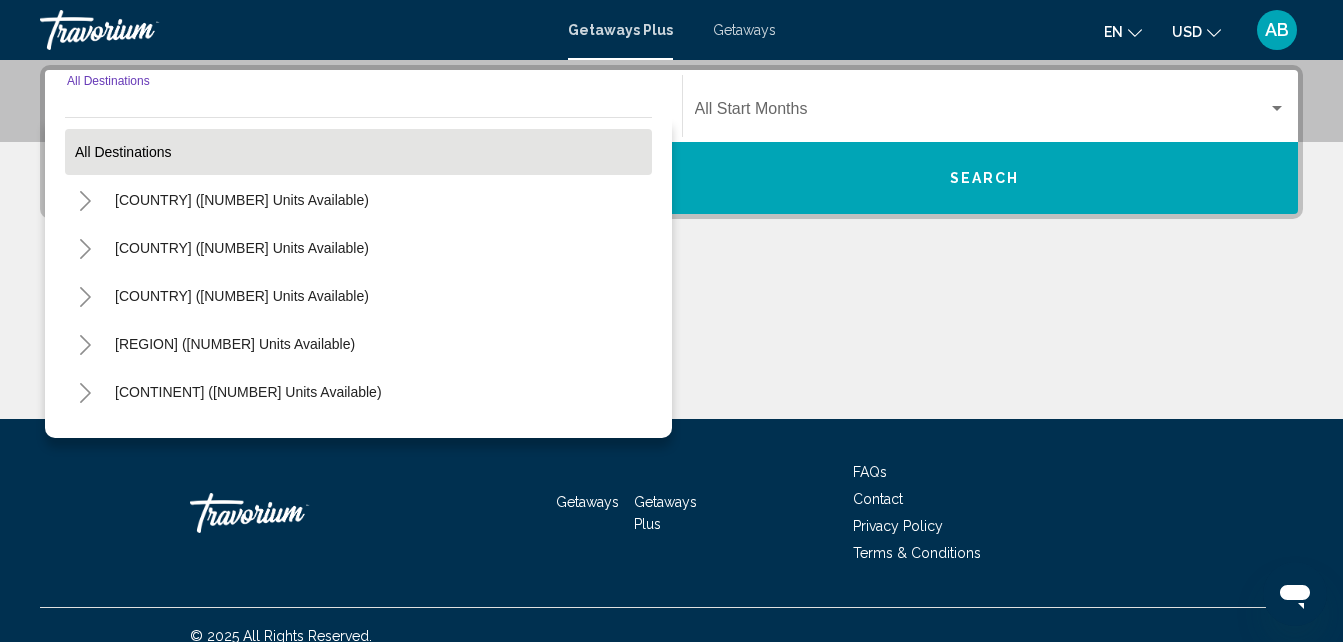 click on "All destinations" at bounding box center [358, 152] 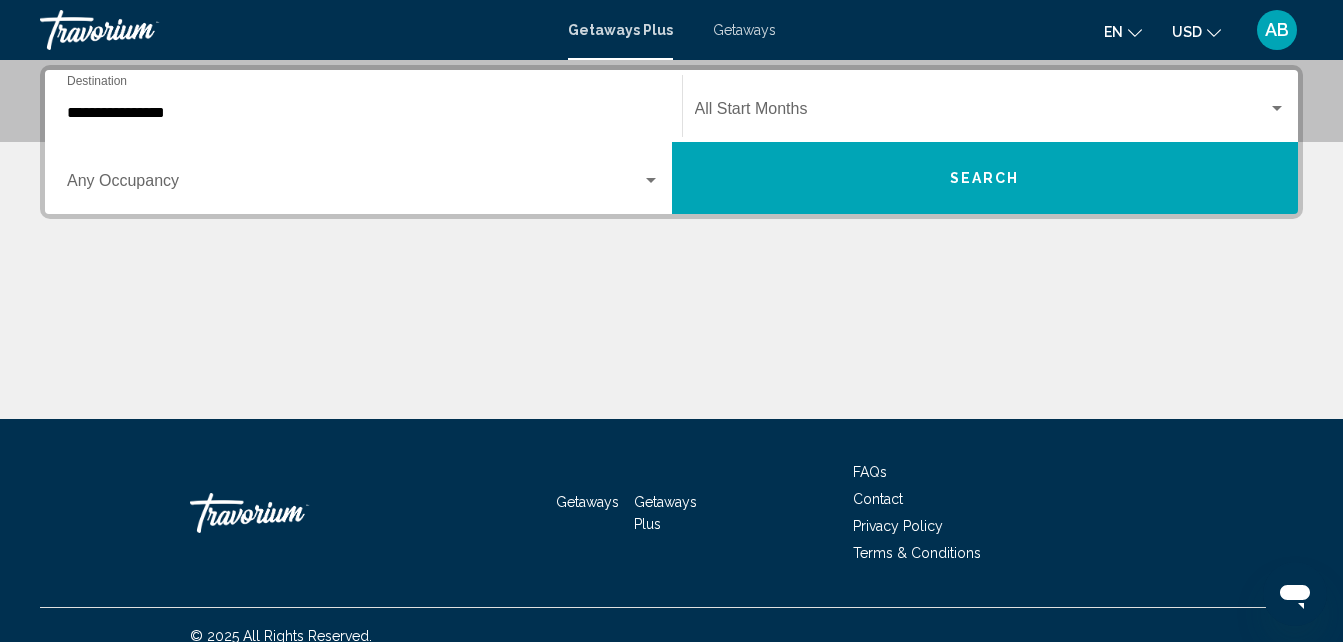 click on "**********" at bounding box center (363, 106) 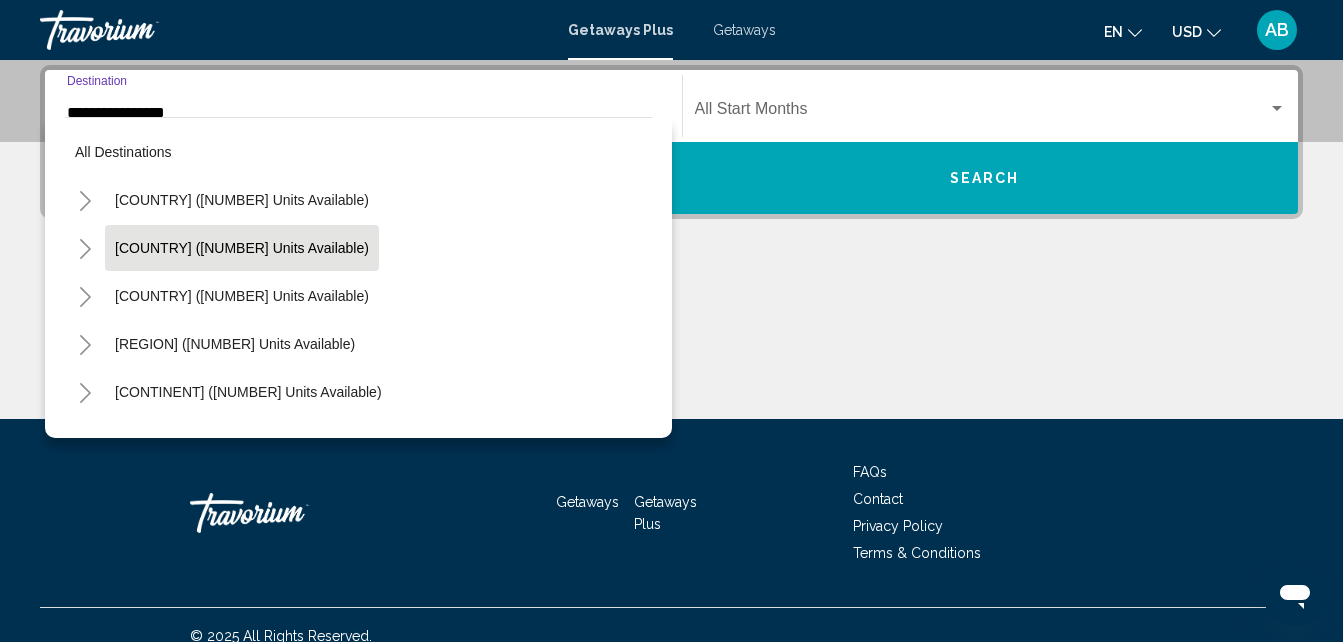 click on "[COUNTRY] ([NUMBER] units available)" at bounding box center (242, 296) 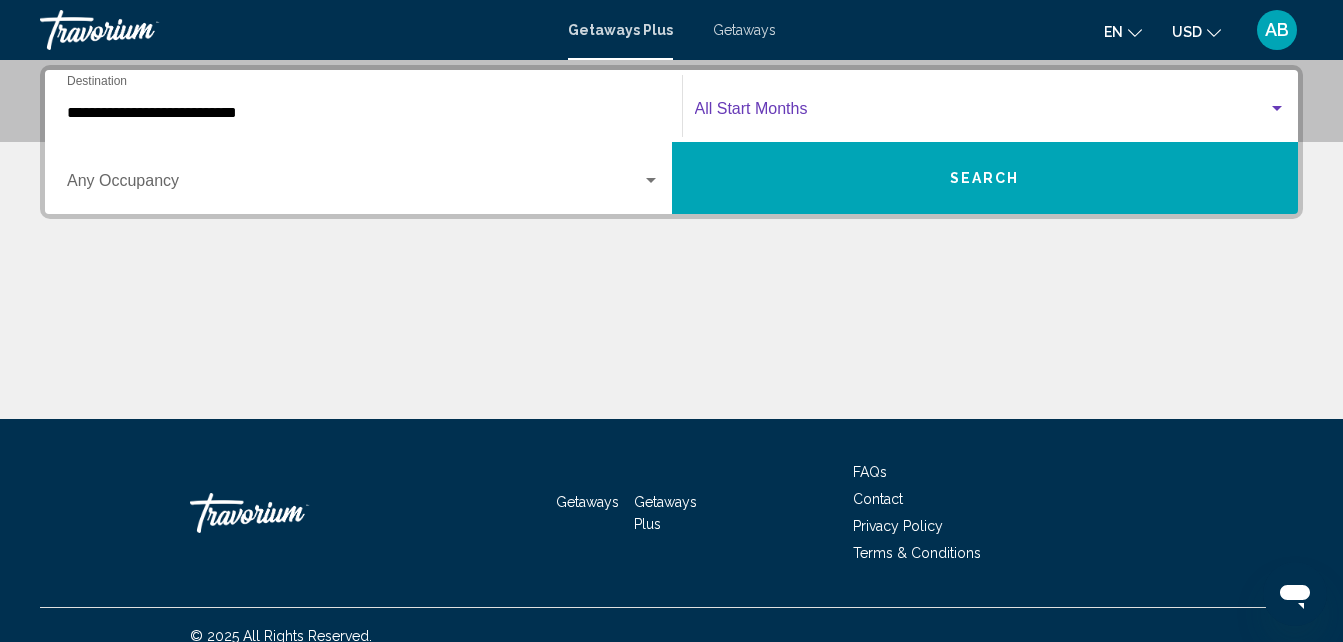 click at bounding box center (982, 113) 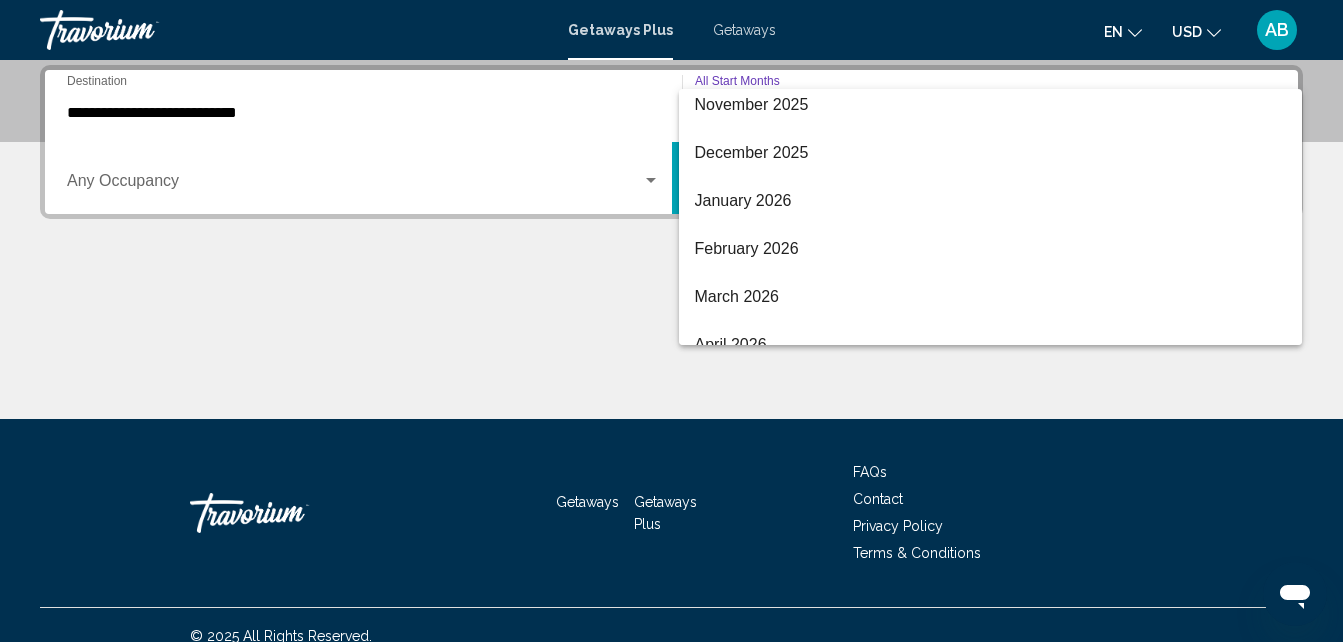 scroll, scrollTop: 300, scrollLeft: 0, axis: vertical 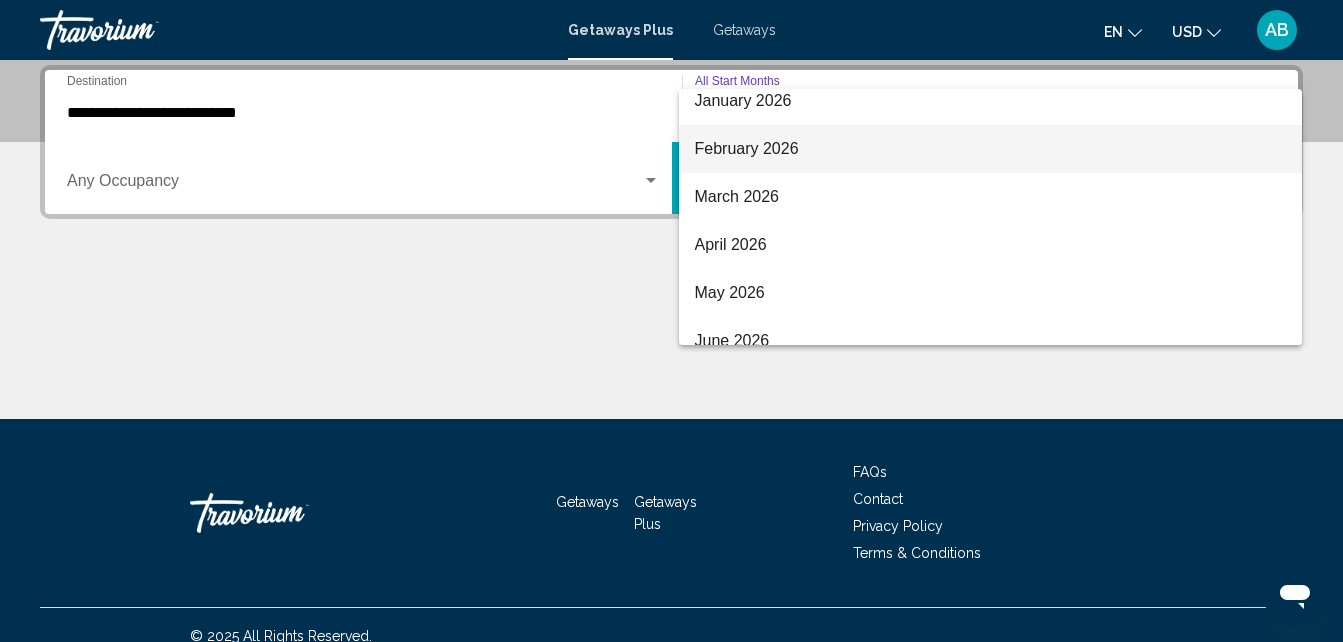 click on "February 2026" at bounding box center (991, 149) 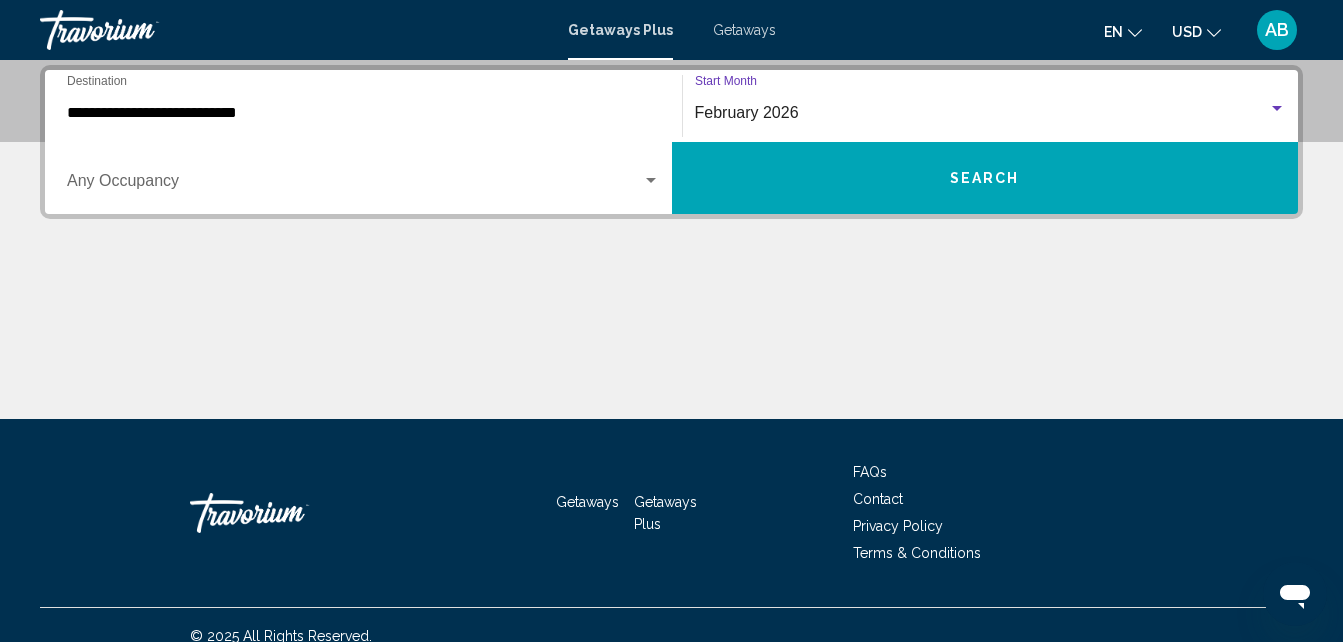 click at bounding box center [354, 185] 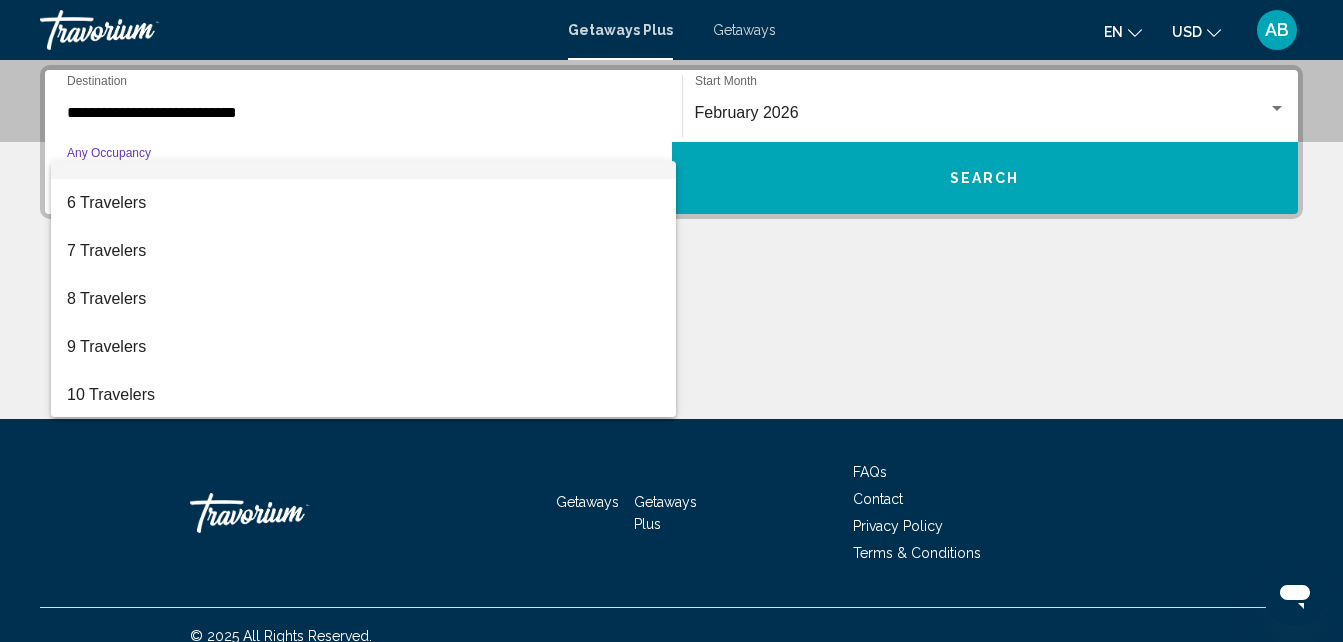 scroll, scrollTop: 224, scrollLeft: 0, axis: vertical 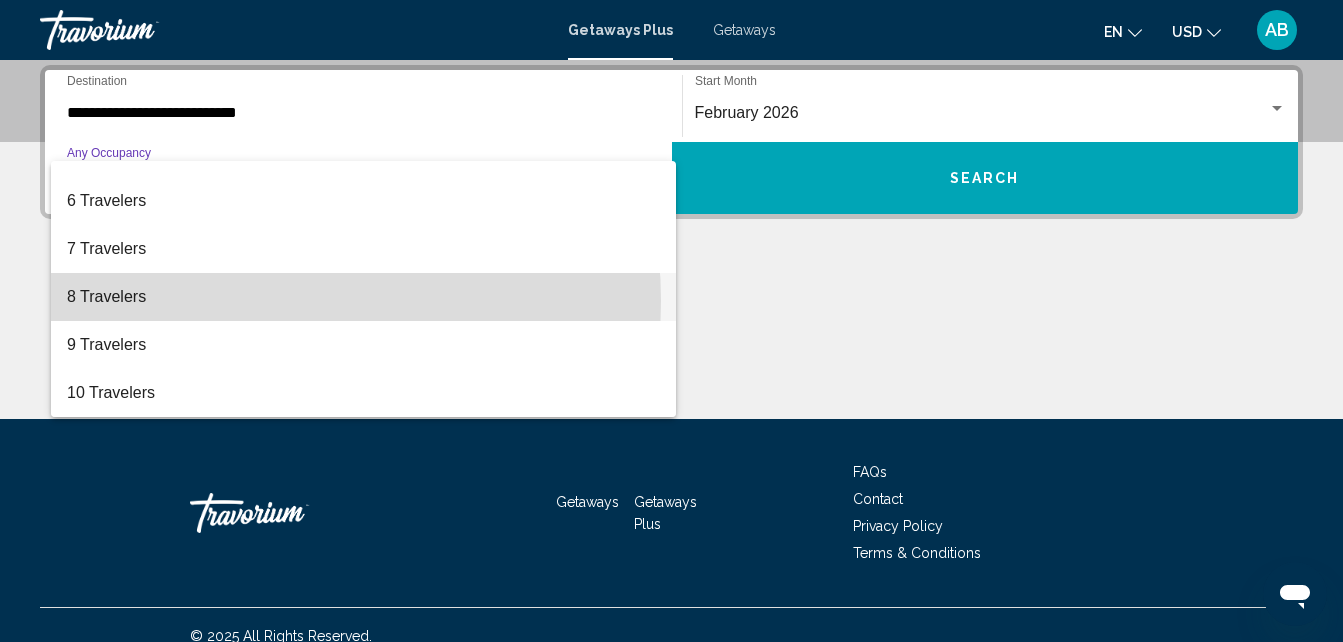 click on "8 Travelers" at bounding box center [363, 297] 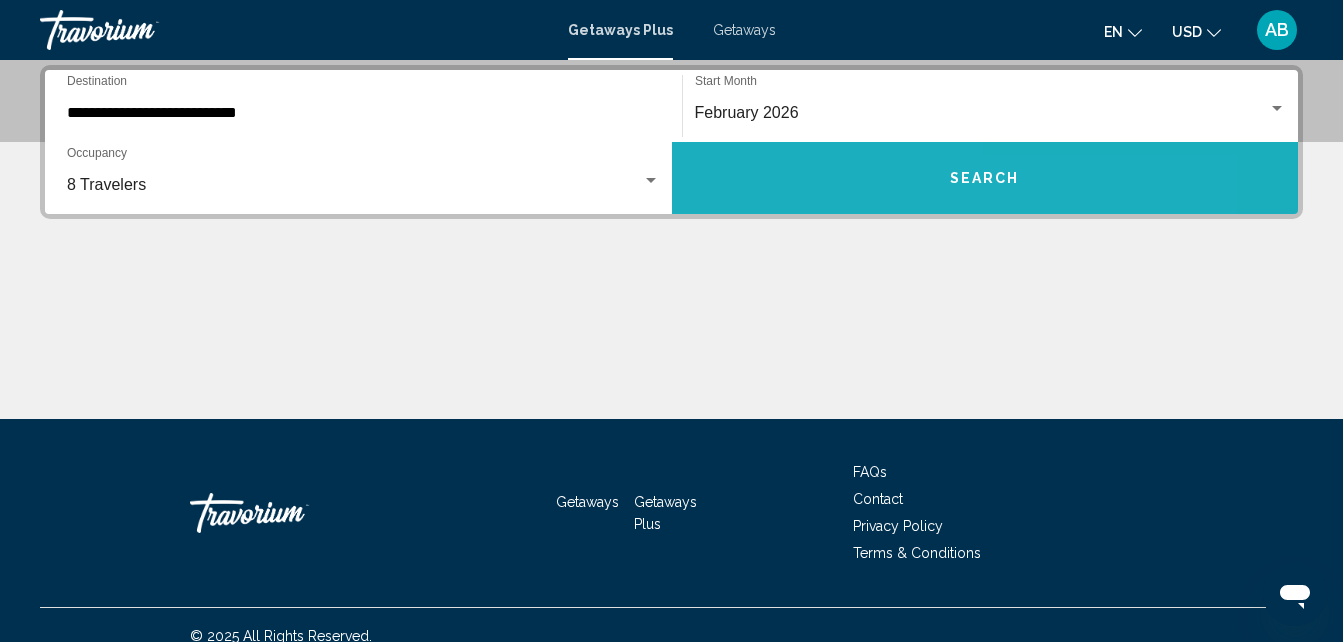 click on "Search" at bounding box center [985, 178] 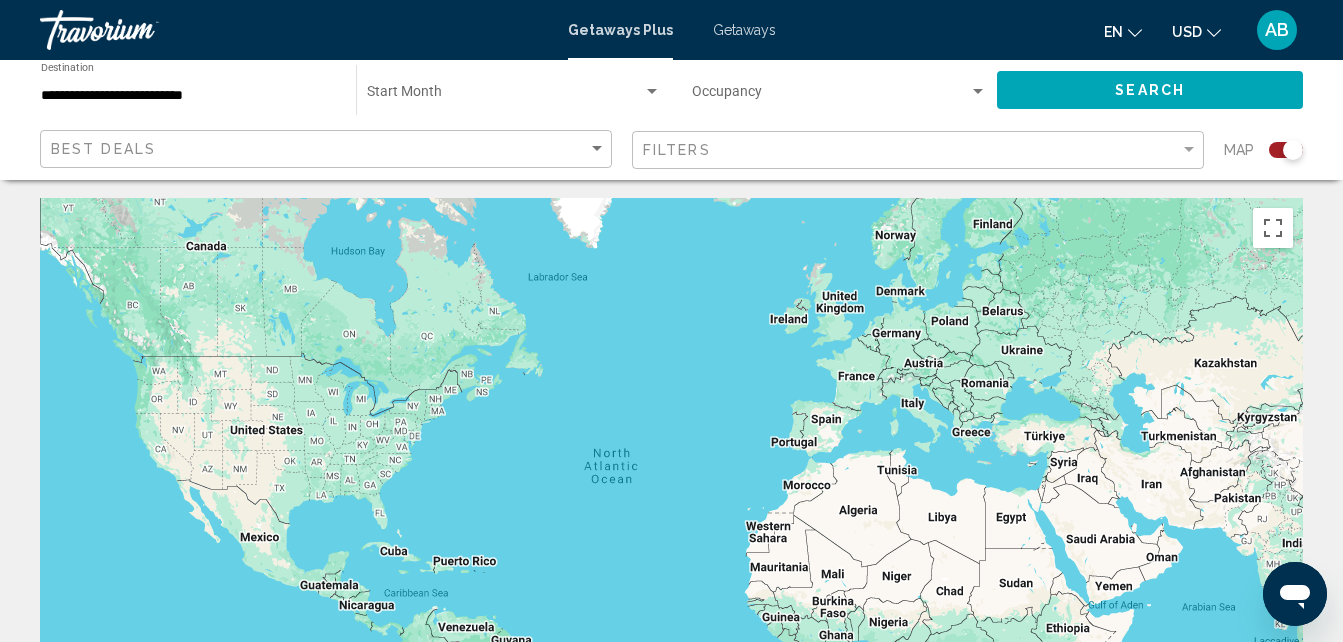 scroll, scrollTop: 0, scrollLeft: 0, axis: both 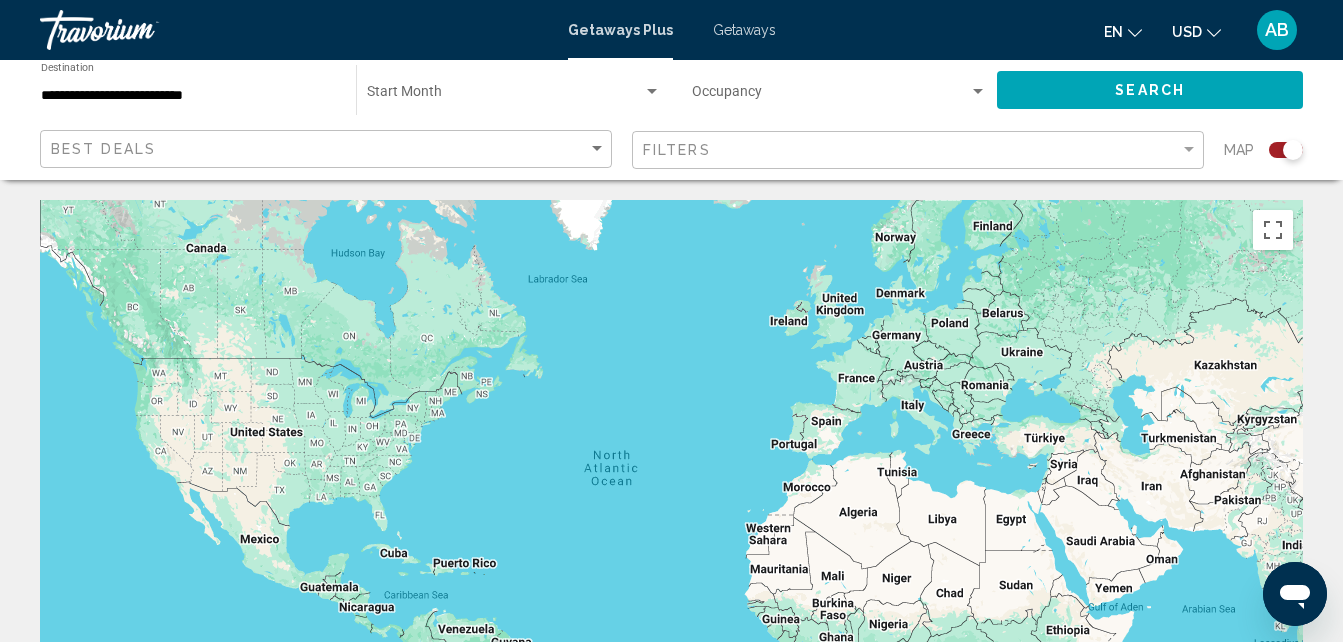 click at bounding box center (505, 96) 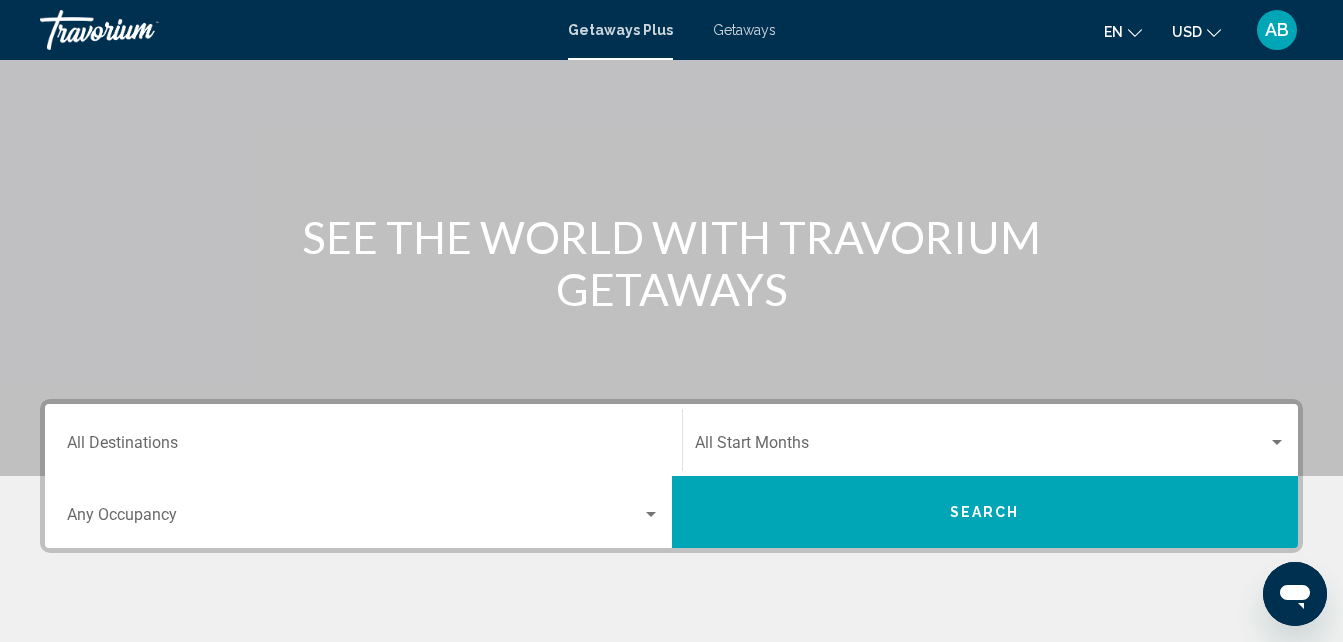 scroll, scrollTop: 300, scrollLeft: 0, axis: vertical 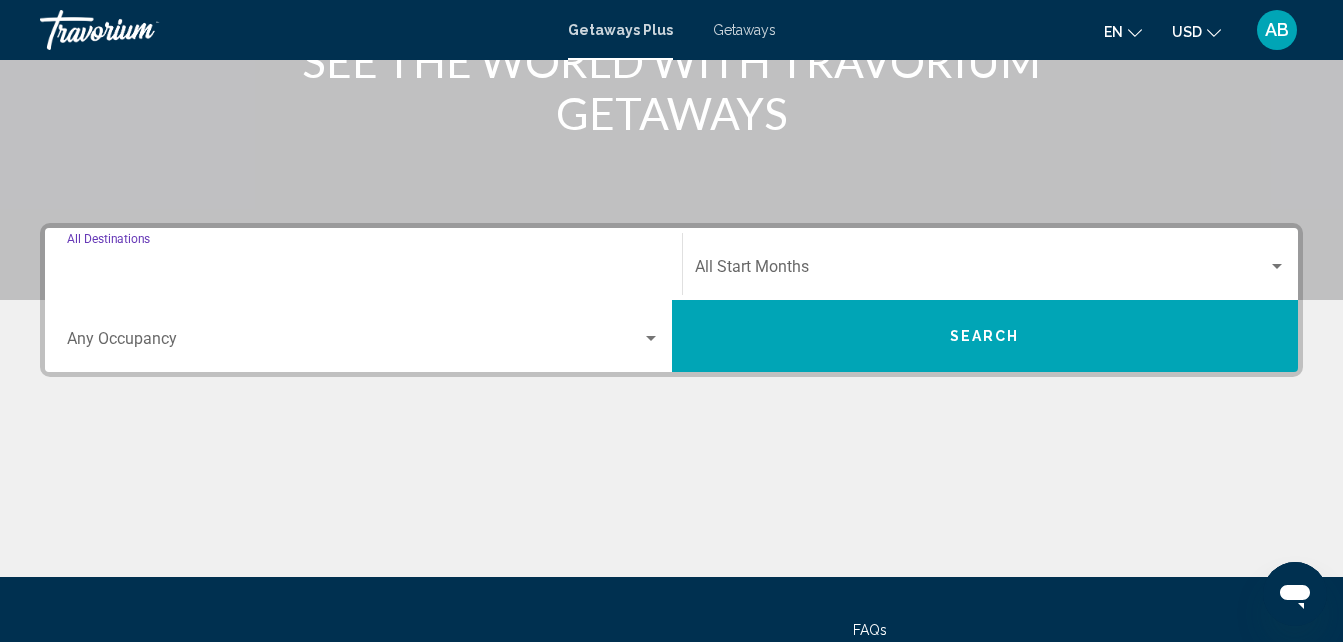 click on "Destination All Destinations" at bounding box center (363, 271) 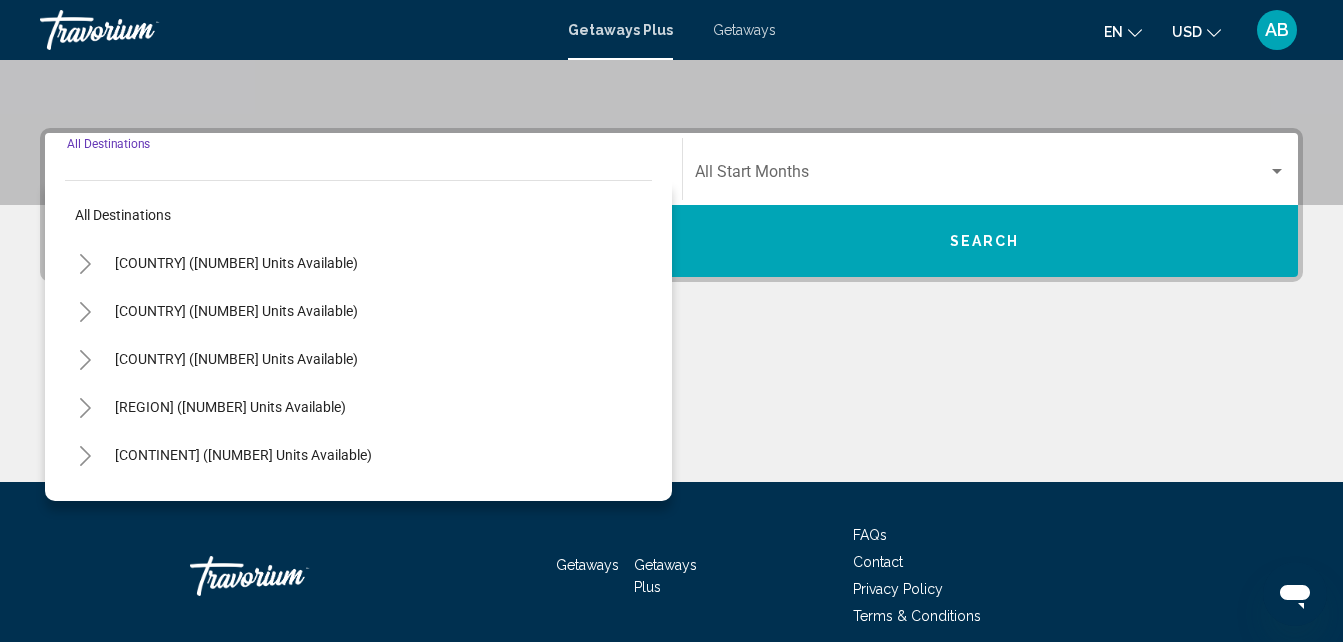 scroll, scrollTop: 458, scrollLeft: 0, axis: vertical 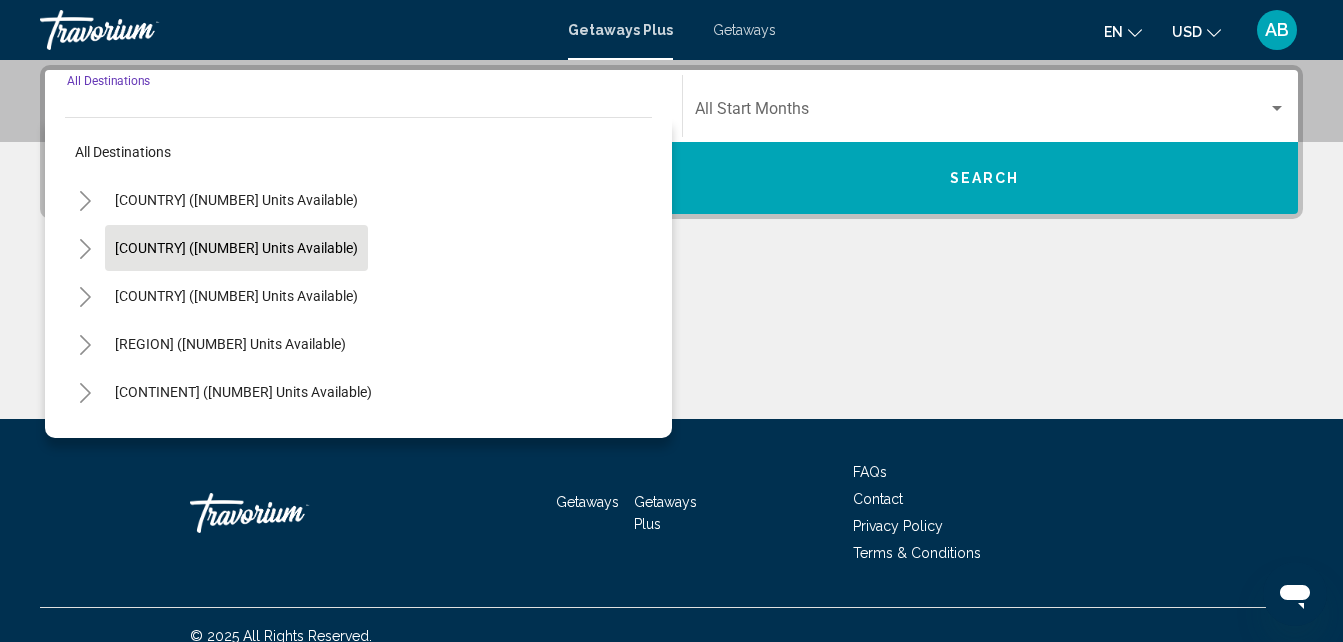 click on "[COUNTRY] ([NUMBER] units available)" at bounding box center [236, 296] 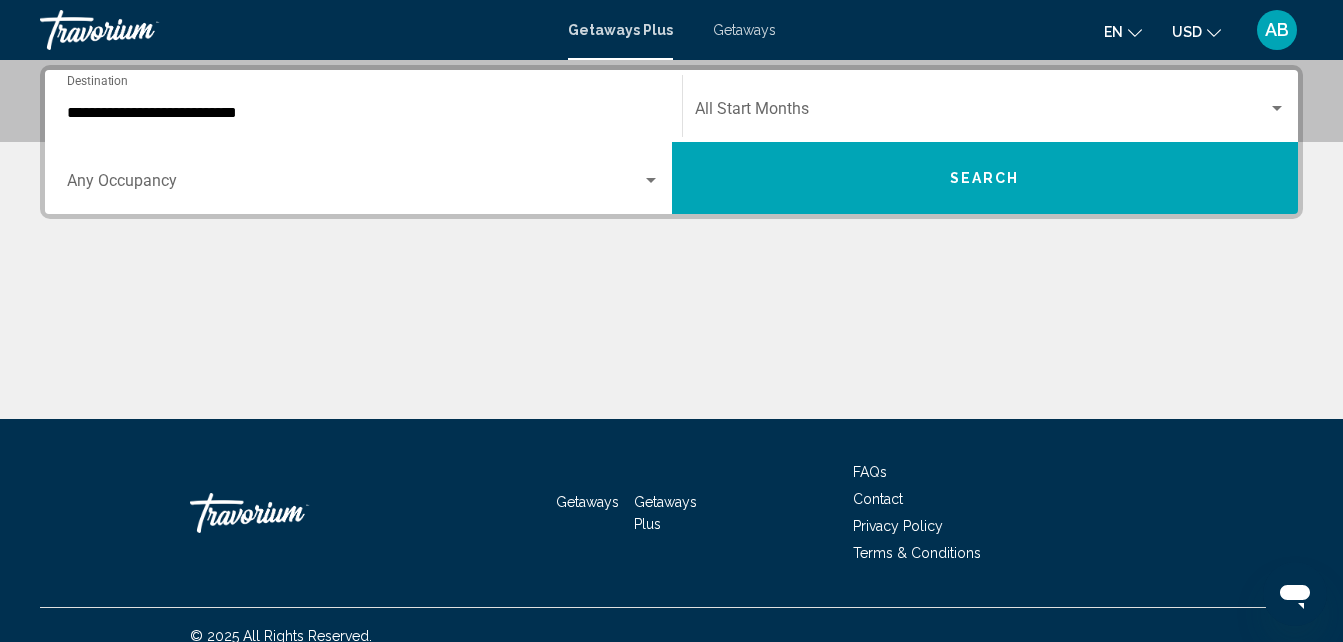 click on "Occupancy Any Occupancy" at bounding box center [363, 178] 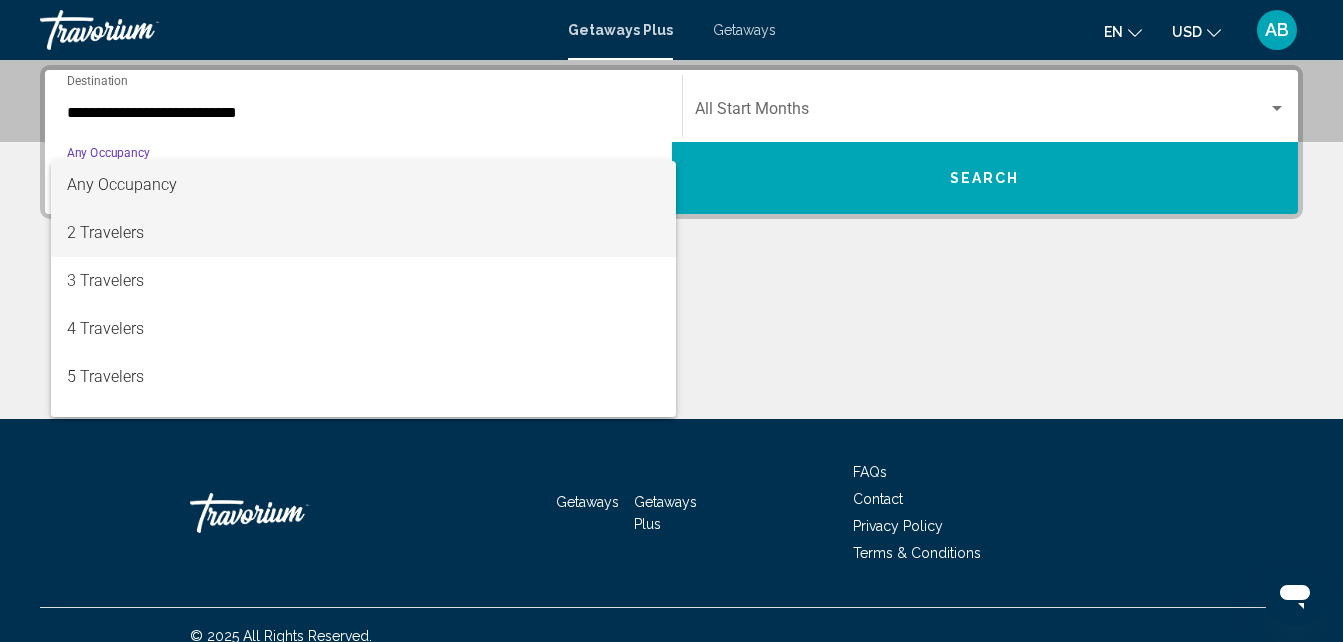 drag, startPoint x: 183, startPoint y: 236, endPoint x: 214, endPoint y: 228, distance: 32.01562 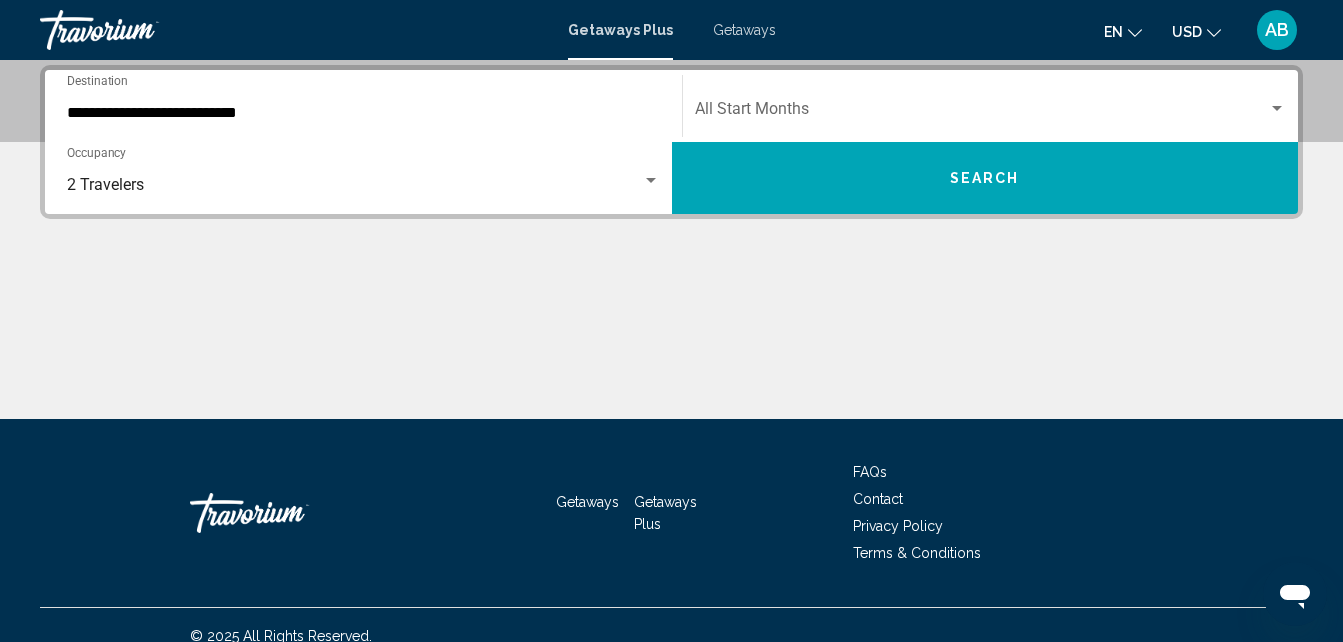 click on "Start Month All Start Months" 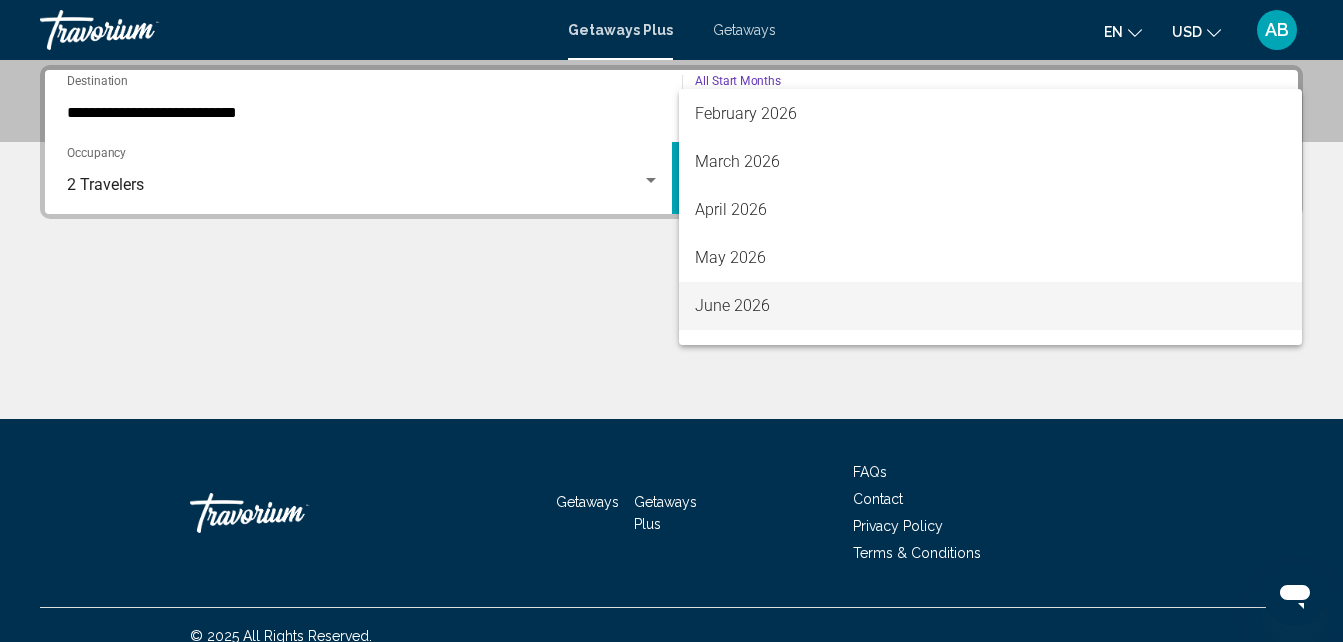 scroll, scrollTop: 300, scrollLeft: 0, axis: vertical 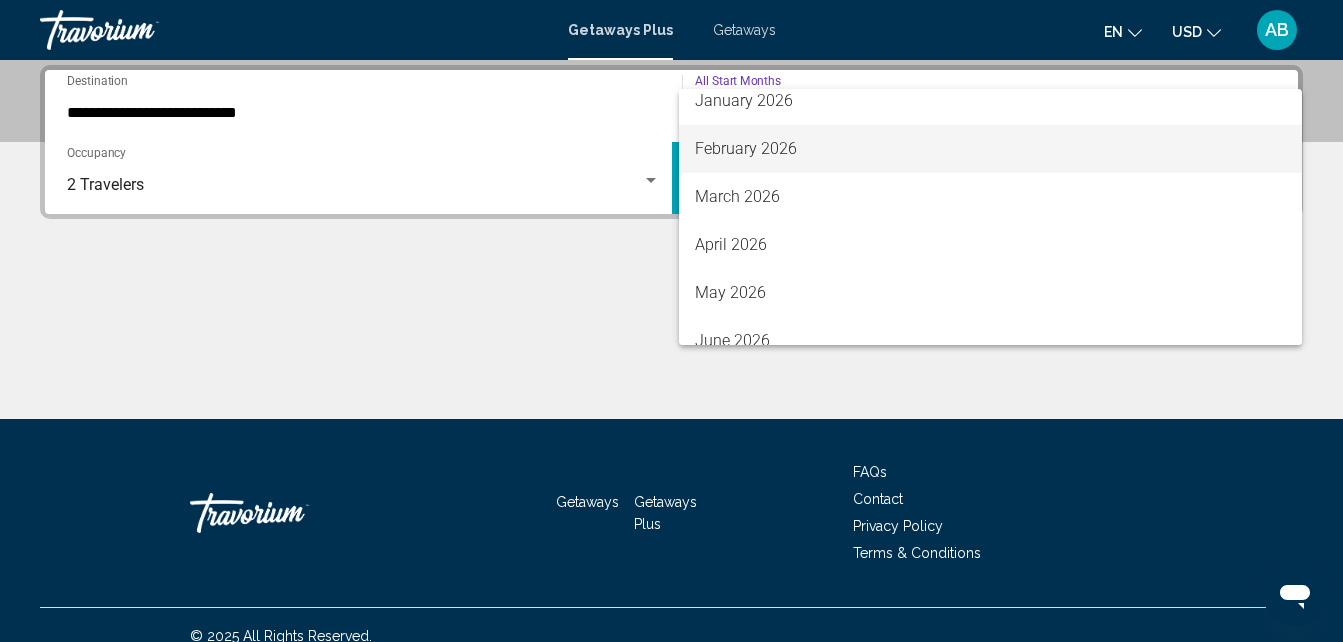 click on "February 2026" at bounding box center [991, 149] 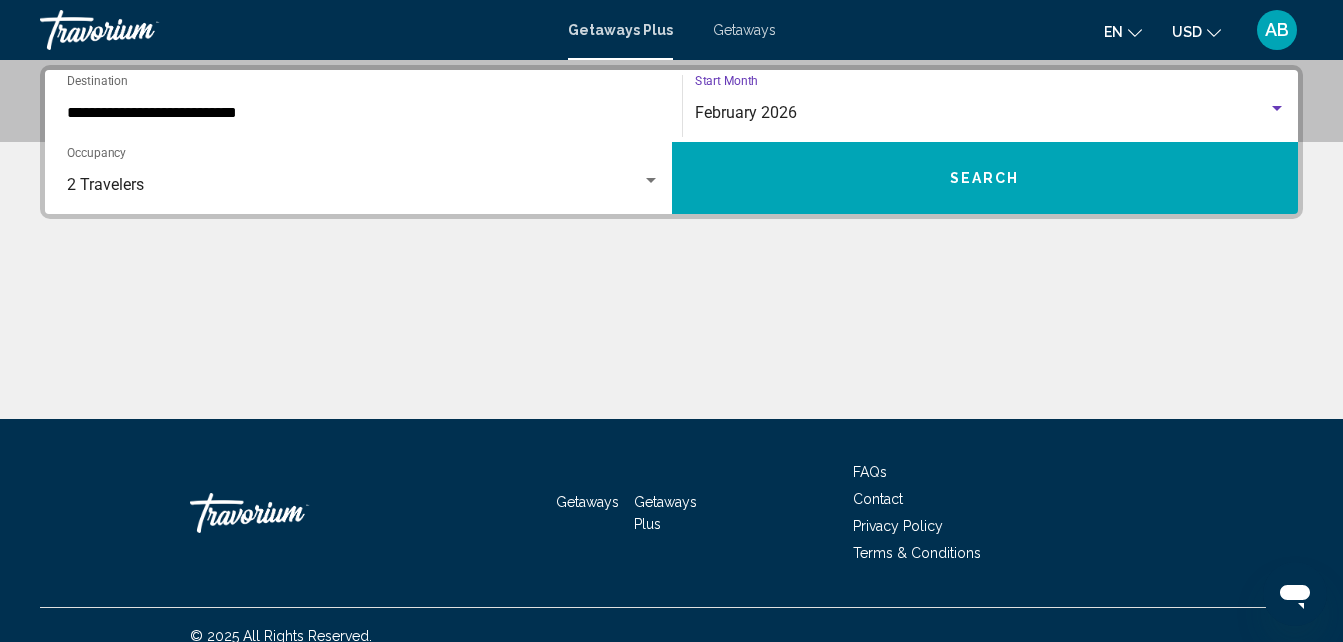 click on "Search" at bounding box center (985, 178) 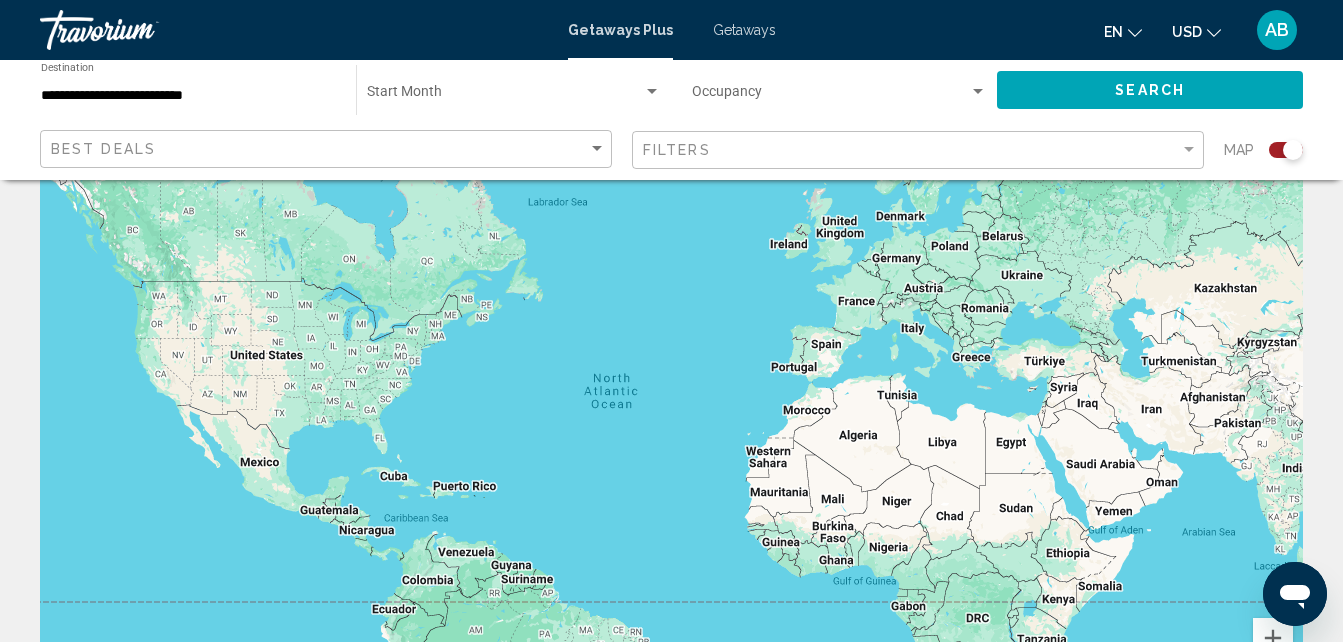 scroll, scrollTop: 0, scrollLeft: 0, axis: both 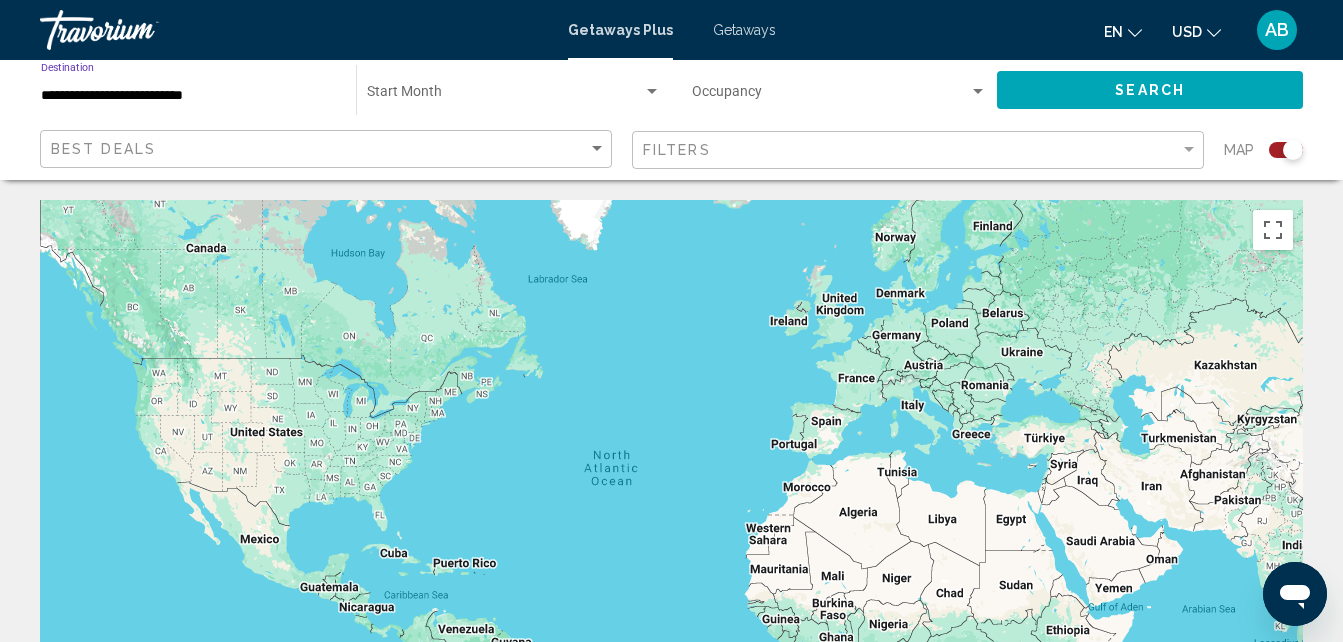 click on "**********" at bounding box center [188, 96] 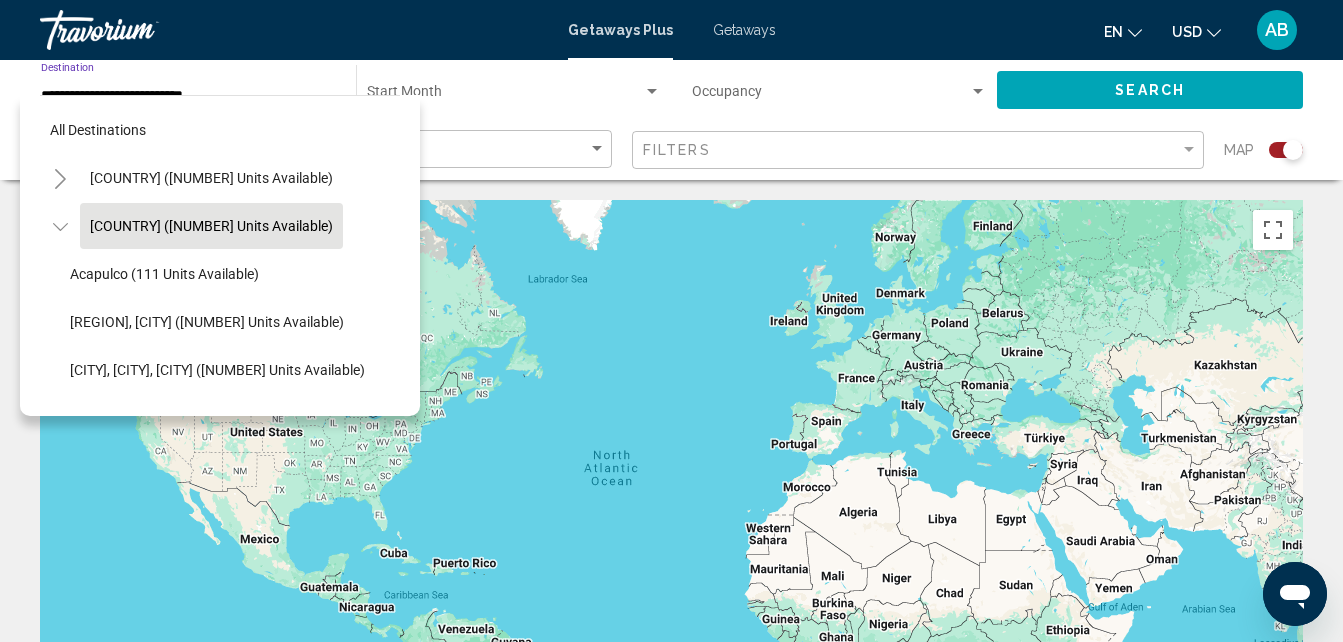 click on "Start Month All Start Months" 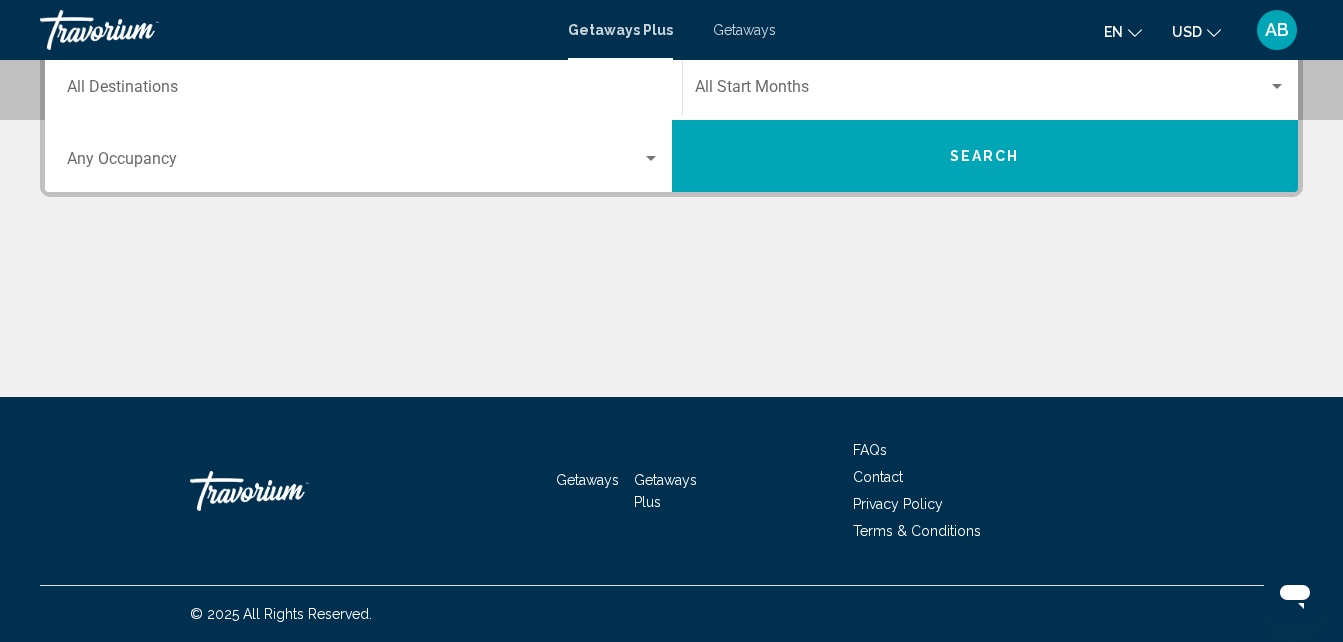 scroll, scrollTop: 0, scrollLeft: 0, axis: both 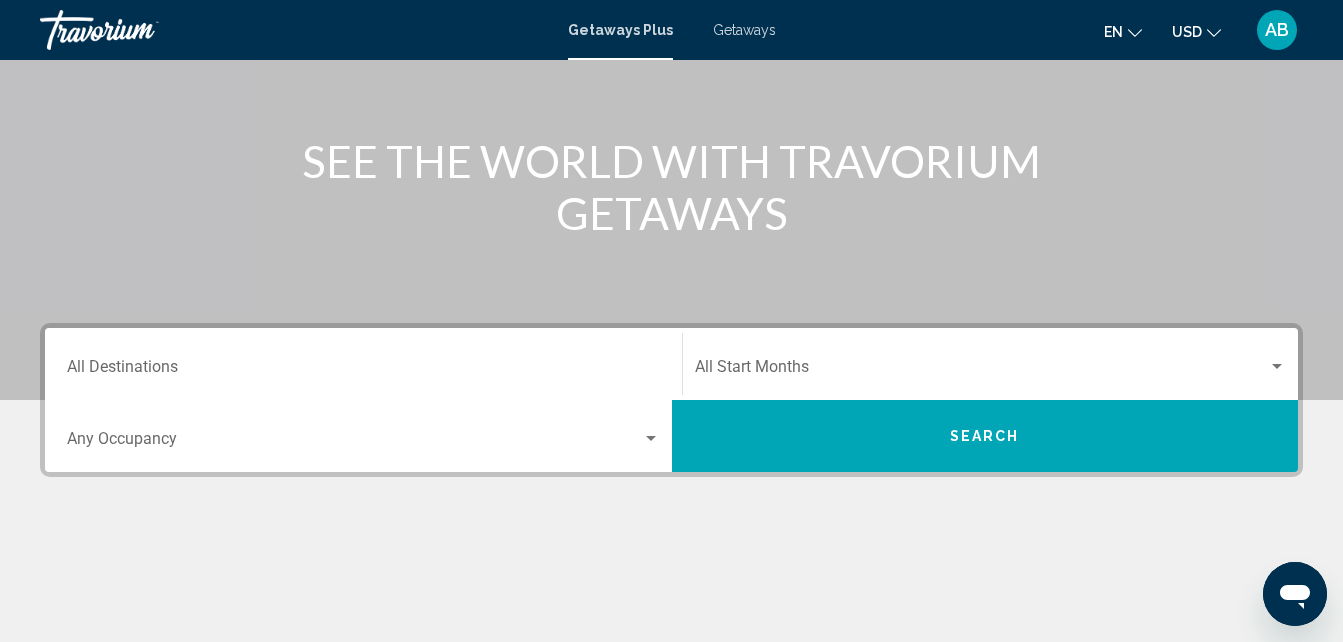 click on "Destination All Destinations" at bounding box center (363, 364) 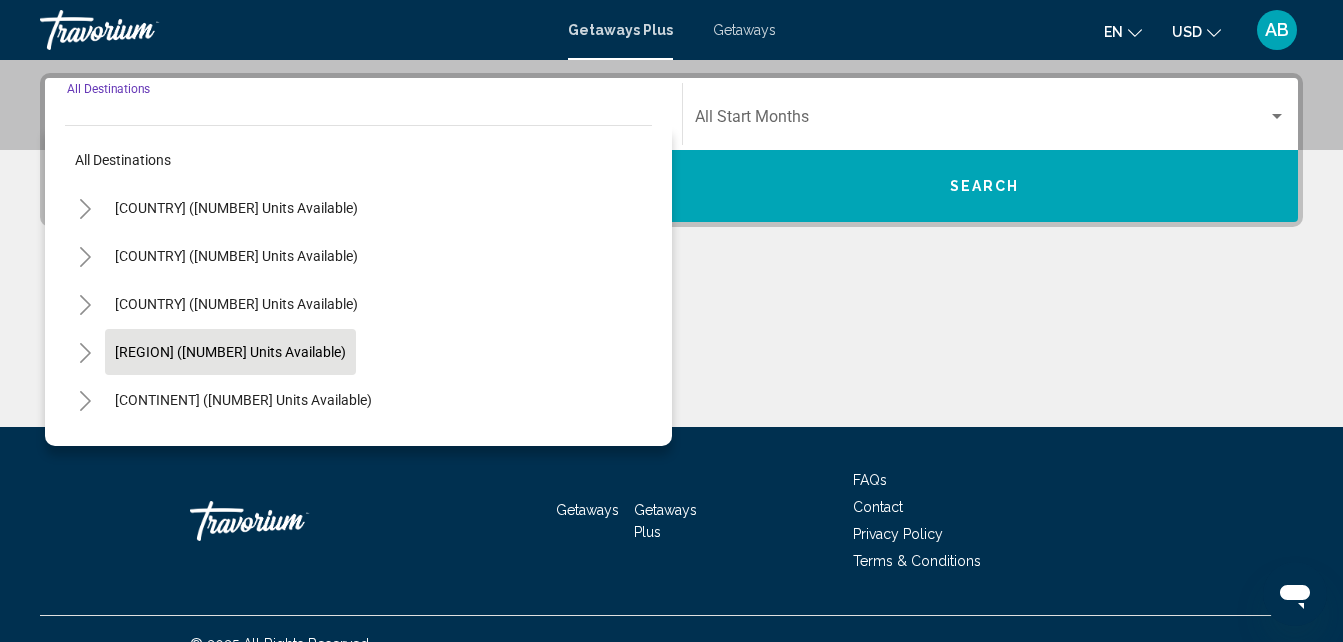 scroll, scrollTop: 458, scrollLeft: 0, axis: vertical 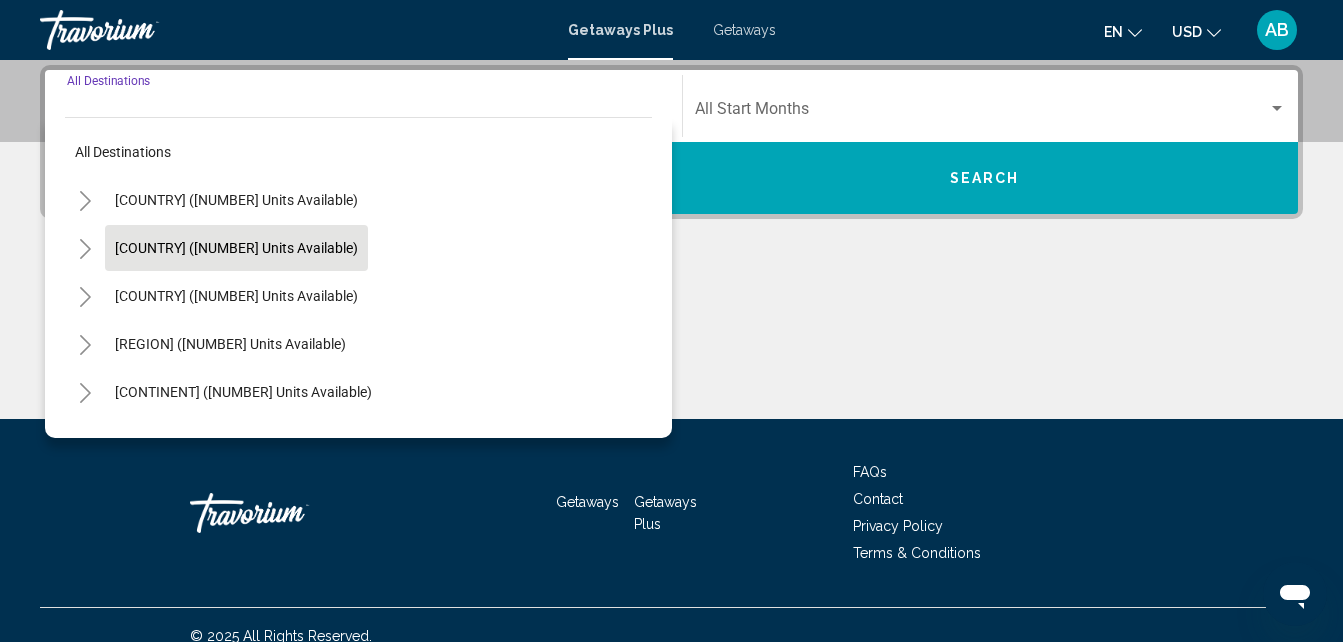 click on "[COUNTRY] ([NUMBER] units available)" at bounding box center (236, 296) 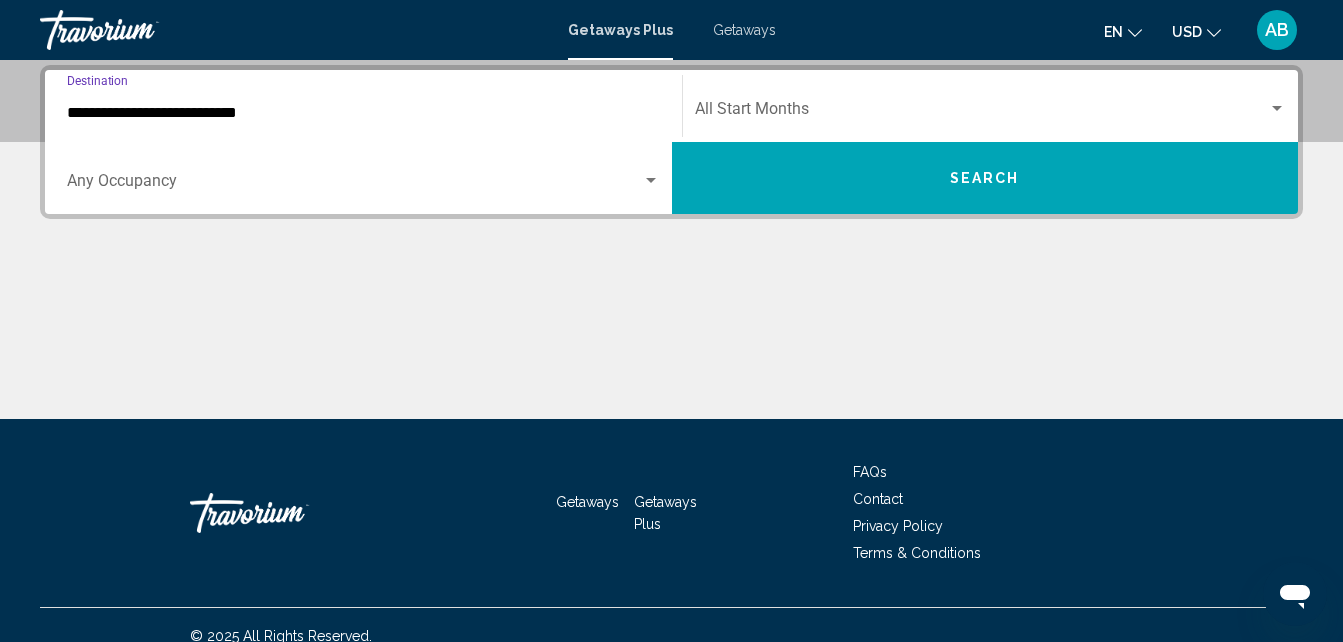 click at bounding box center (982, 113) 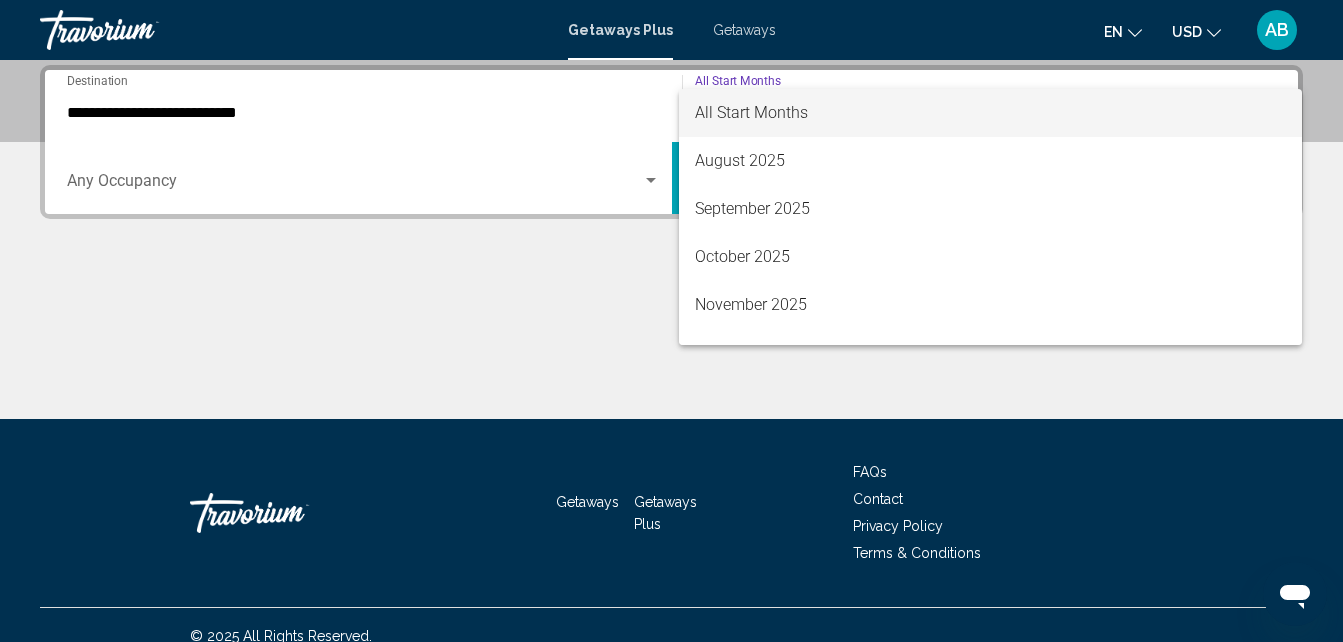 click on "All Start Months" at bounding box center (751, 112) 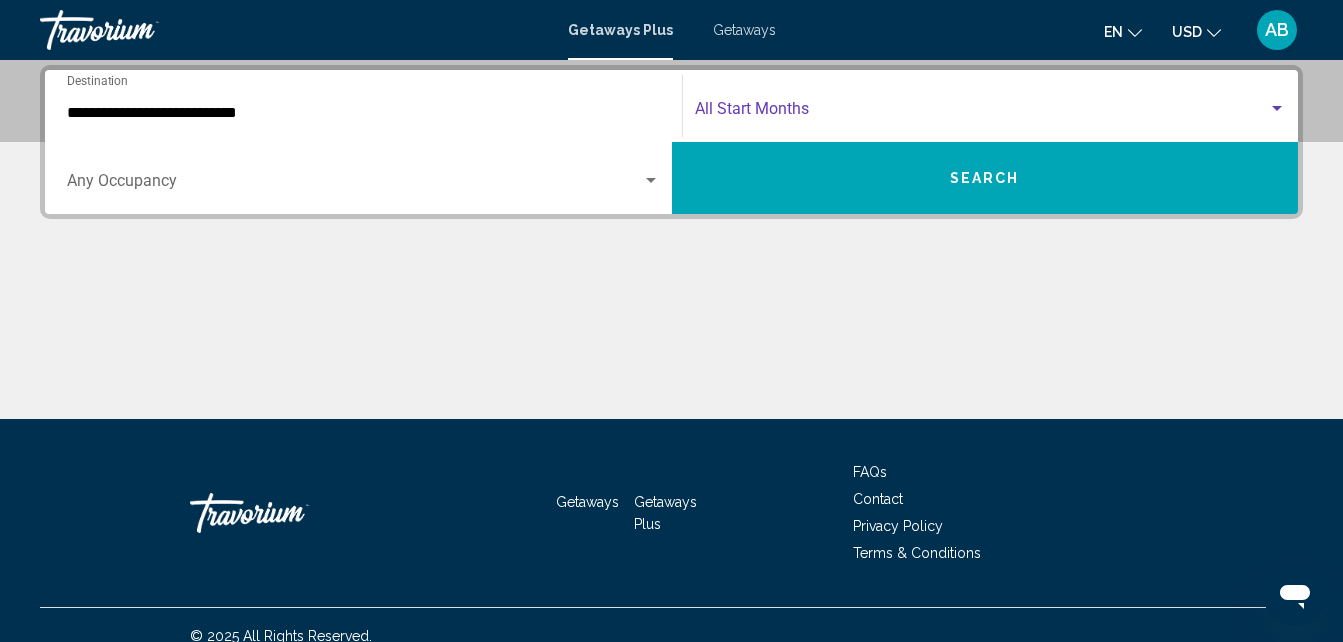 click on "Occupancy Any Occupancy" at bounding box center (363, 178) 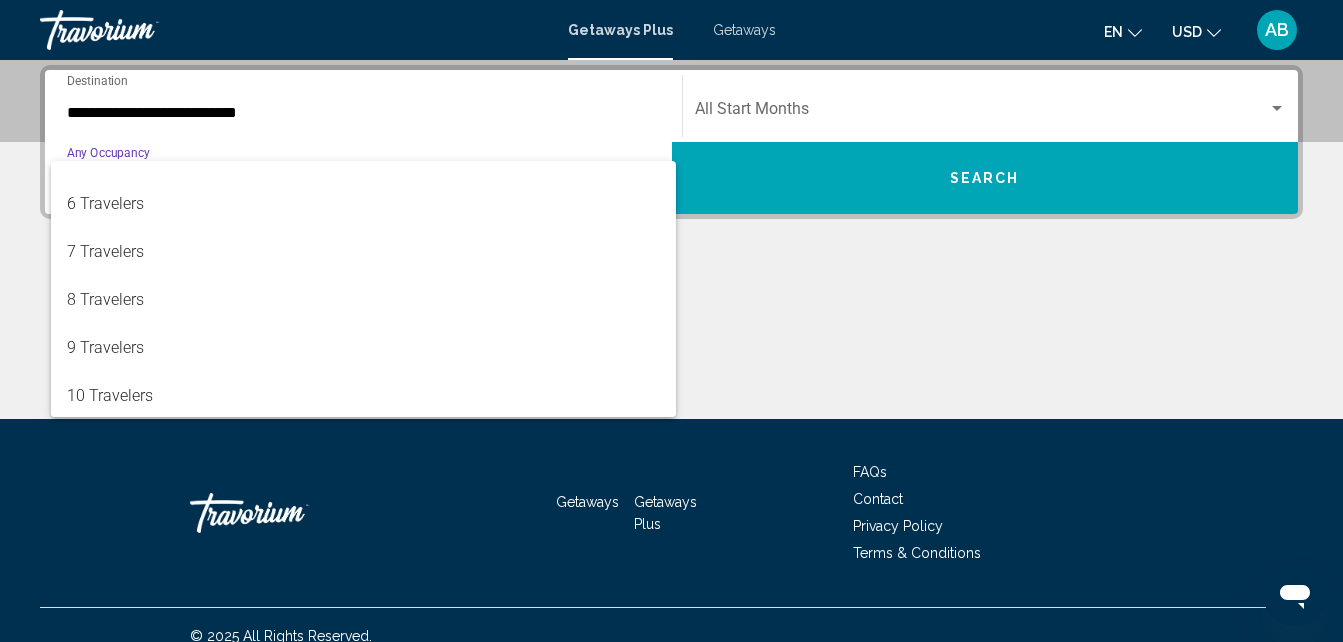 scroll, scrollTop: 224, scrollLeft: 0, axis: vertical 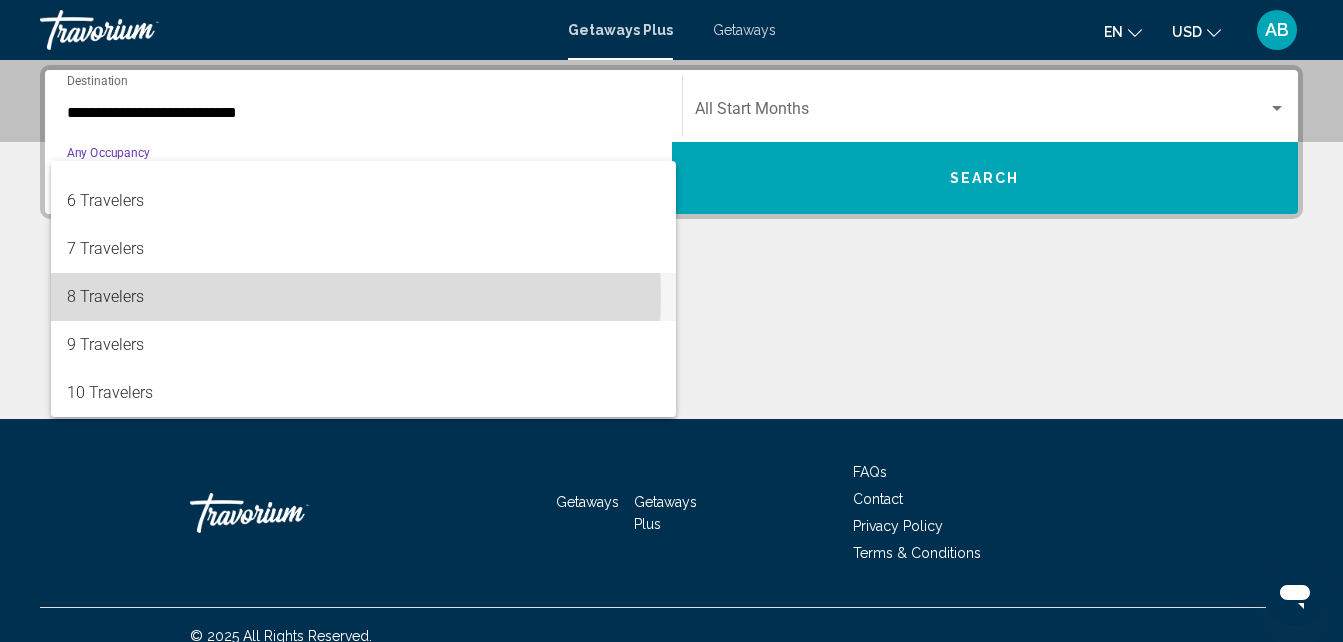click on "8 Travelers" at bounding box center (363, 297) 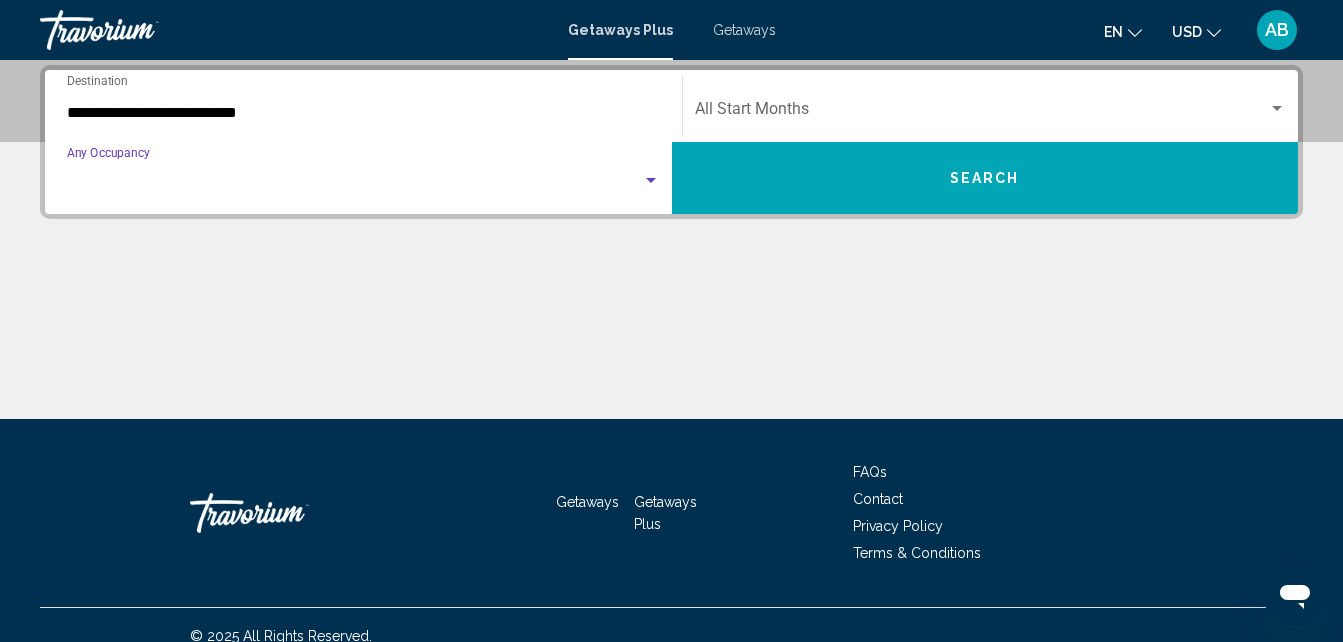 click at bounding box center [671, 344] 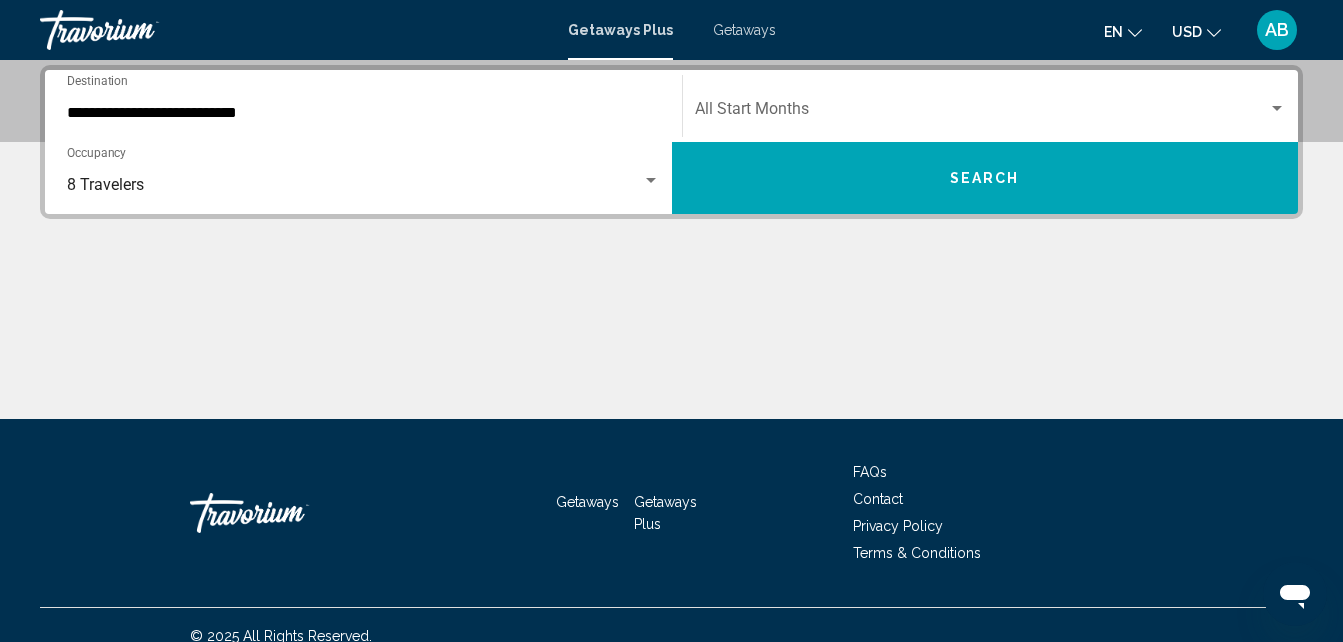 click on "Search" at bounding box center (985, 178) 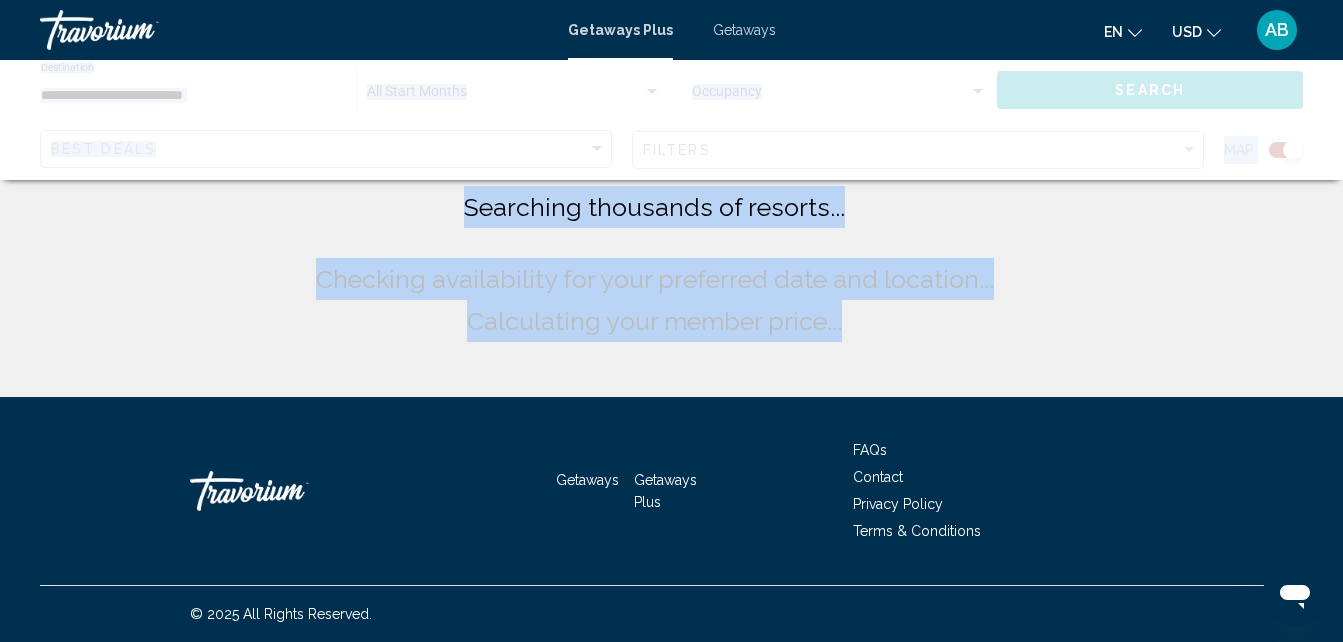 scroll, scrollTop: 0, scrollLeft: 0, axis: both 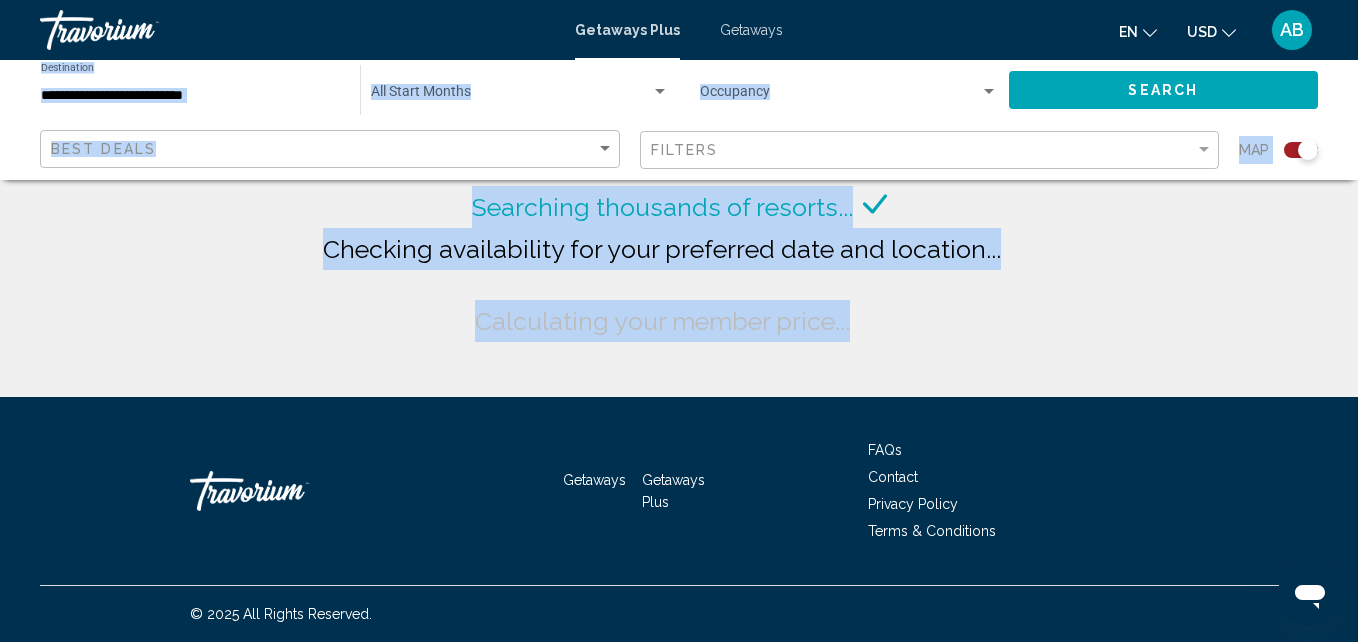 click on "Searching thousands of resorts...
Checking availability for your preferred date and location...
Calculating your member price..." 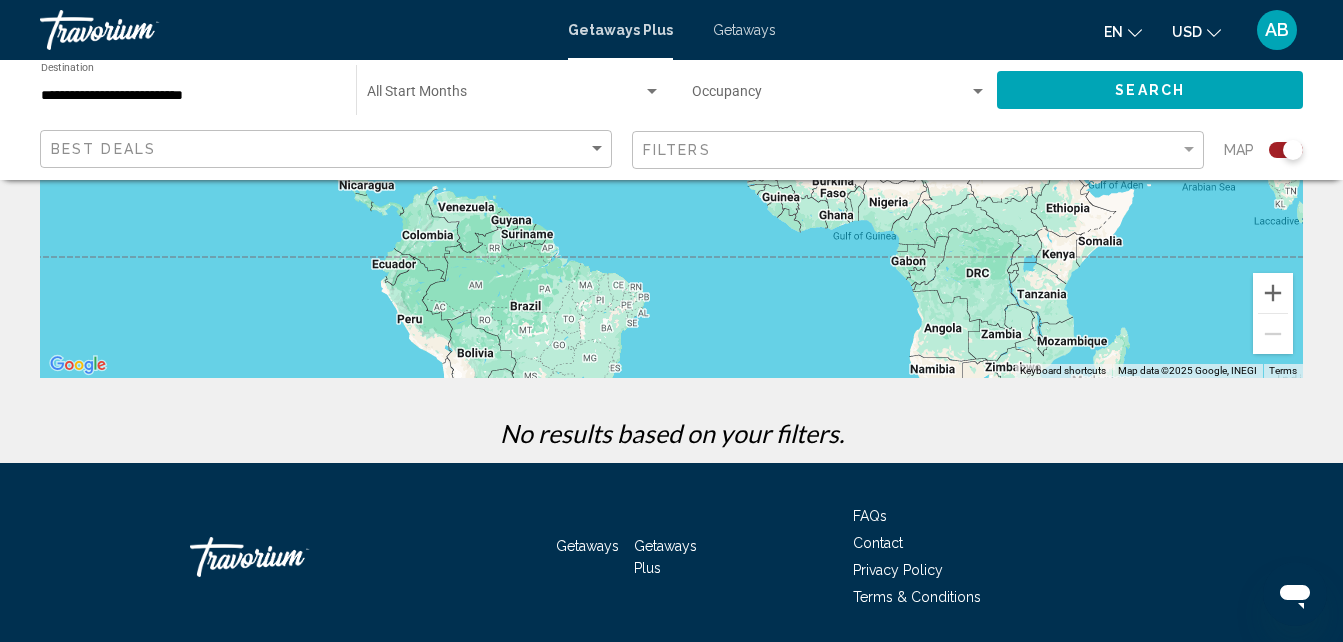 scroll, scrollTop: 488, scrollLeft: 0, axis: vertical 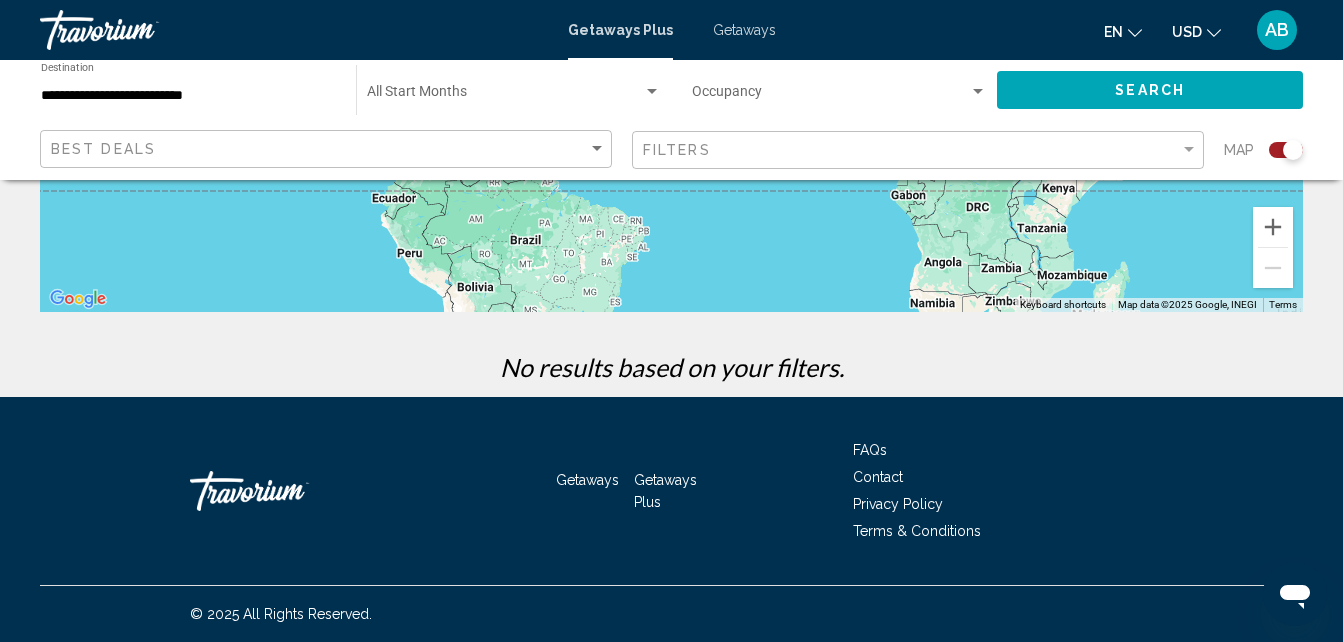 click on "**********" 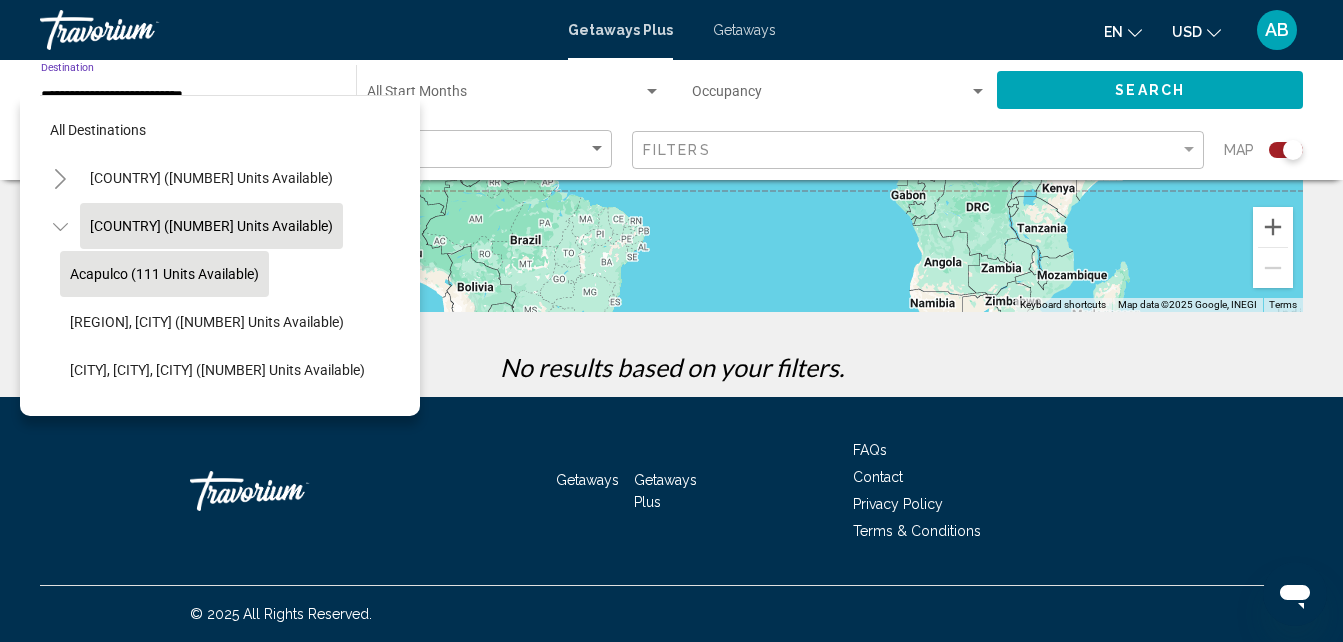 scroll, scrollTop: 100, scrollLeft: 0, axis: vertical 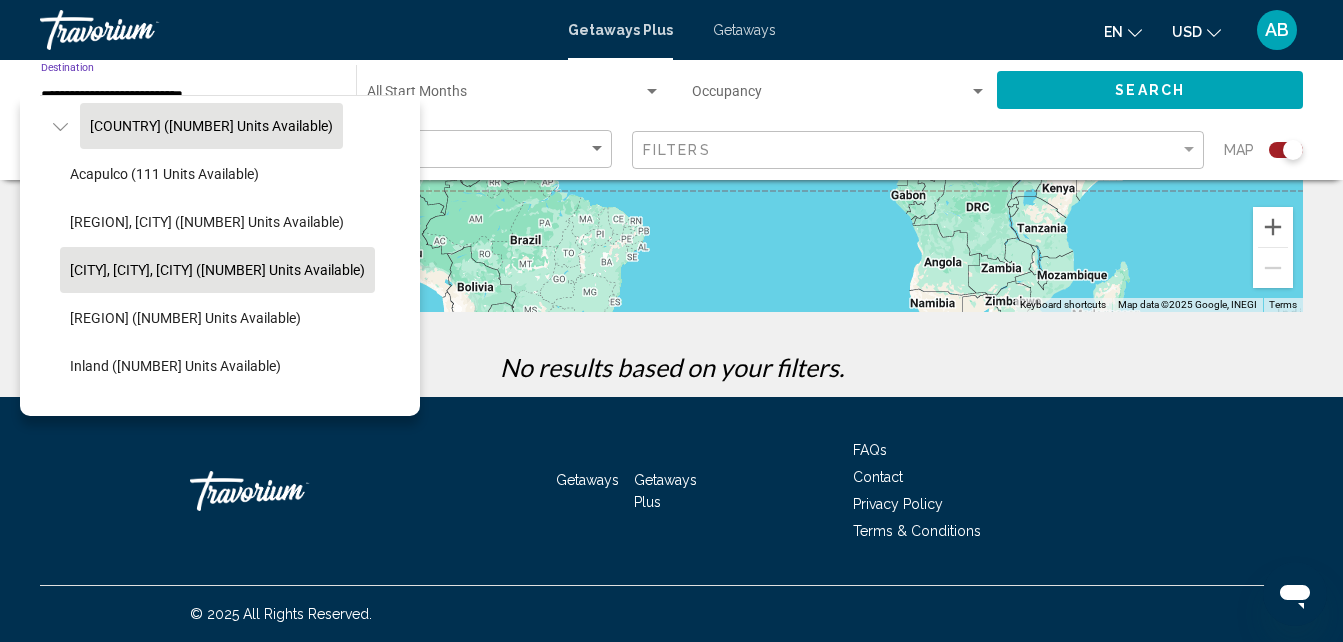 click on "[CITY], [CITY], [CITY] ([NUMBER] units available)" 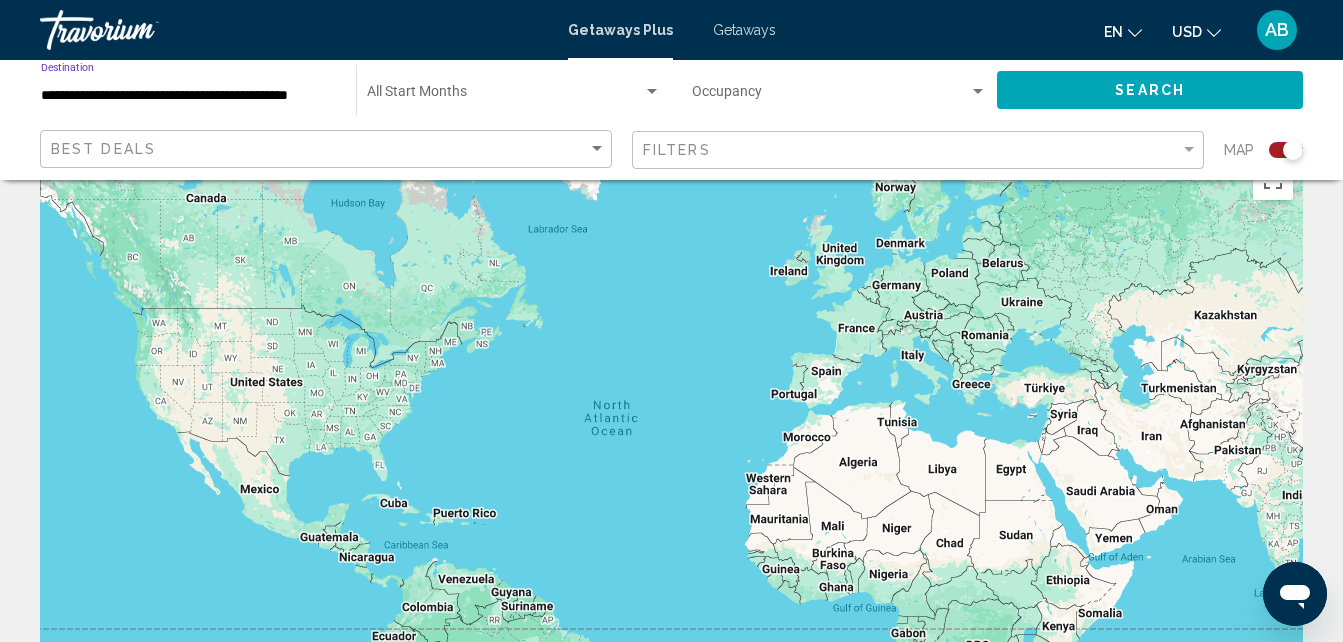 scroll, scrollTop: 0, scrollLeft: 0, axis: both 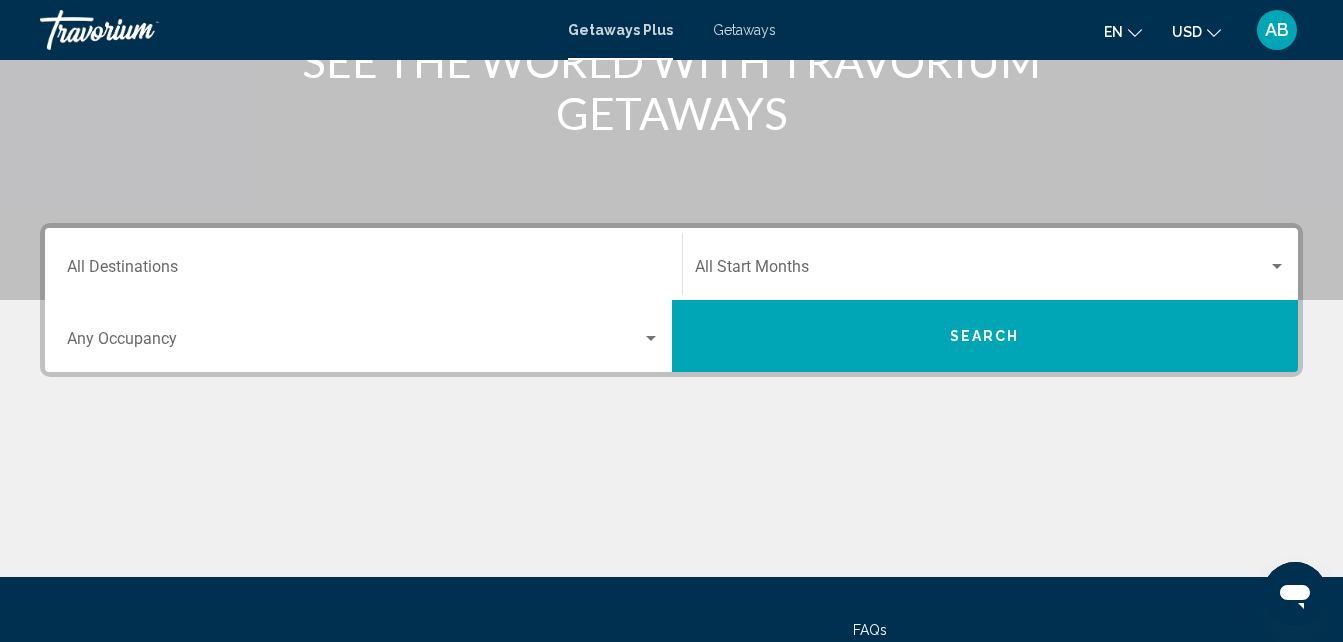 click on "Destination All Destinations" at bounding box center (363, 264) 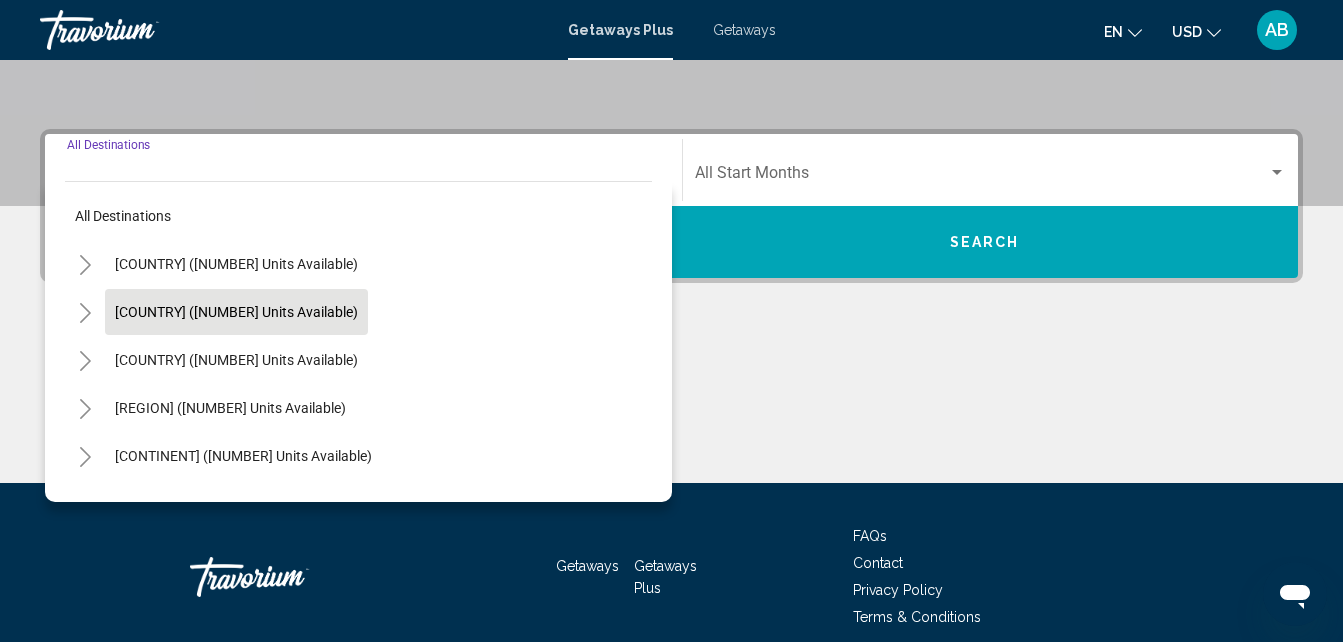 scroll, scrollTop: 458, scrollLeft: 0, axis: vertical 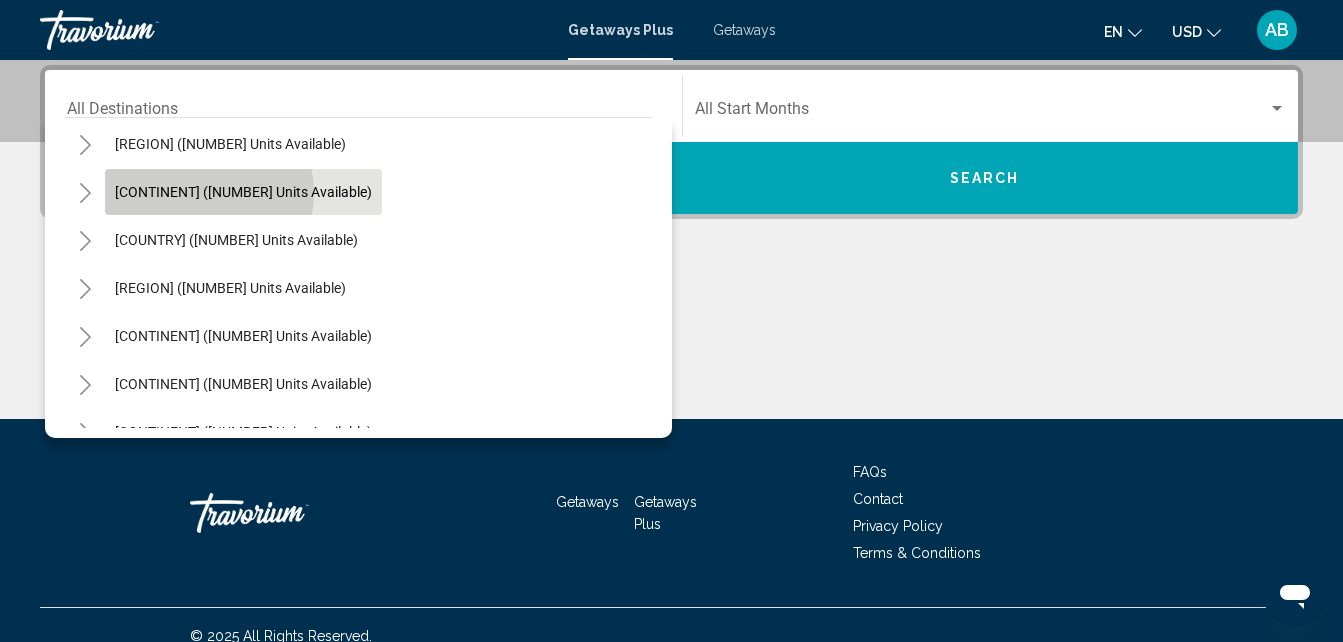 click on "[CONTINENT] ([NUMBER] units available)" 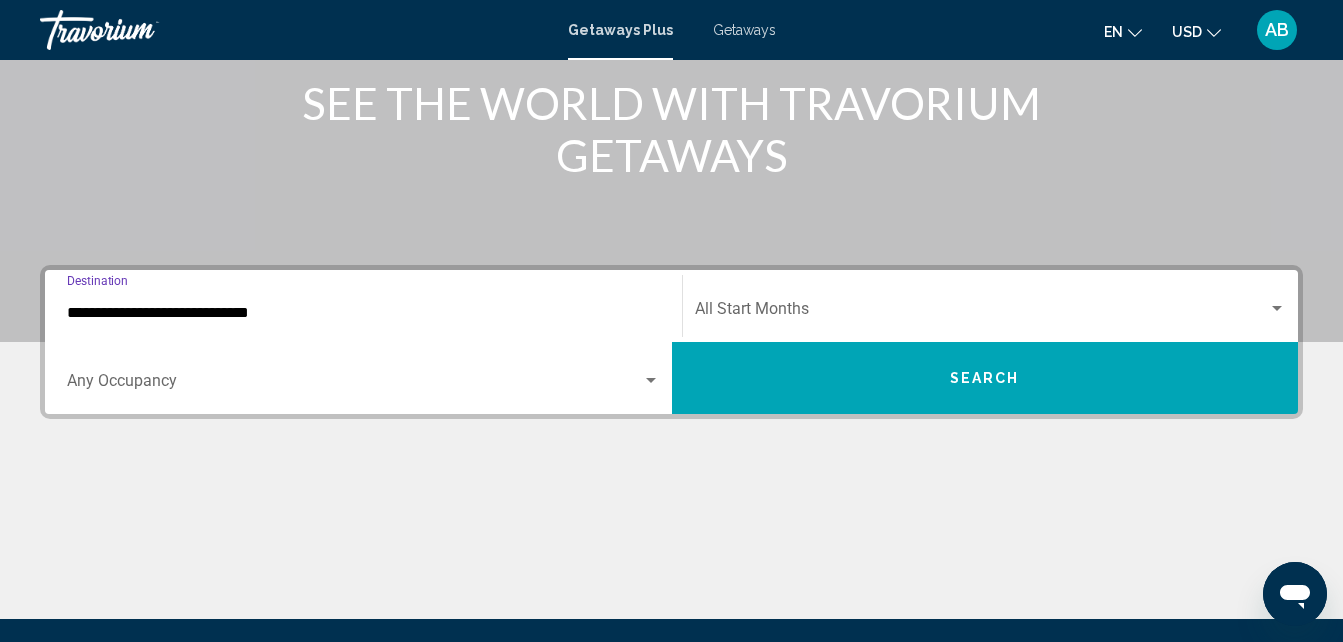 click at bounding box center (982, 313) 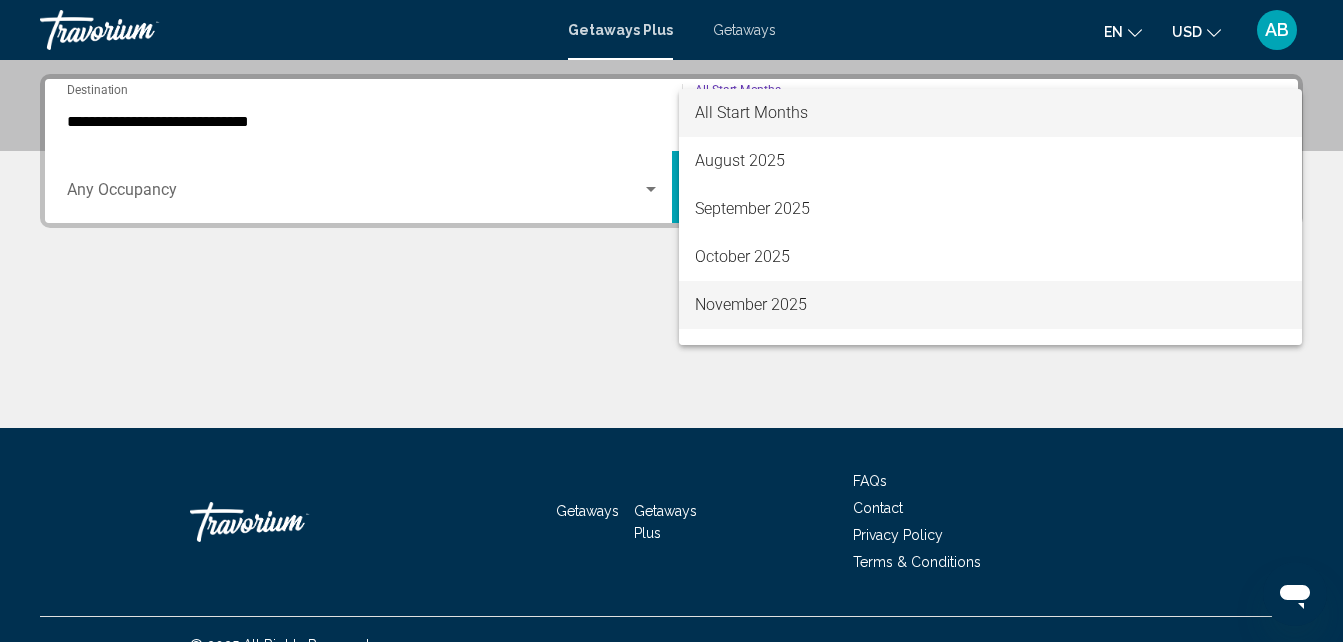 scroll, scrollTop: 458, scrollLeft: 0, axis: vertical 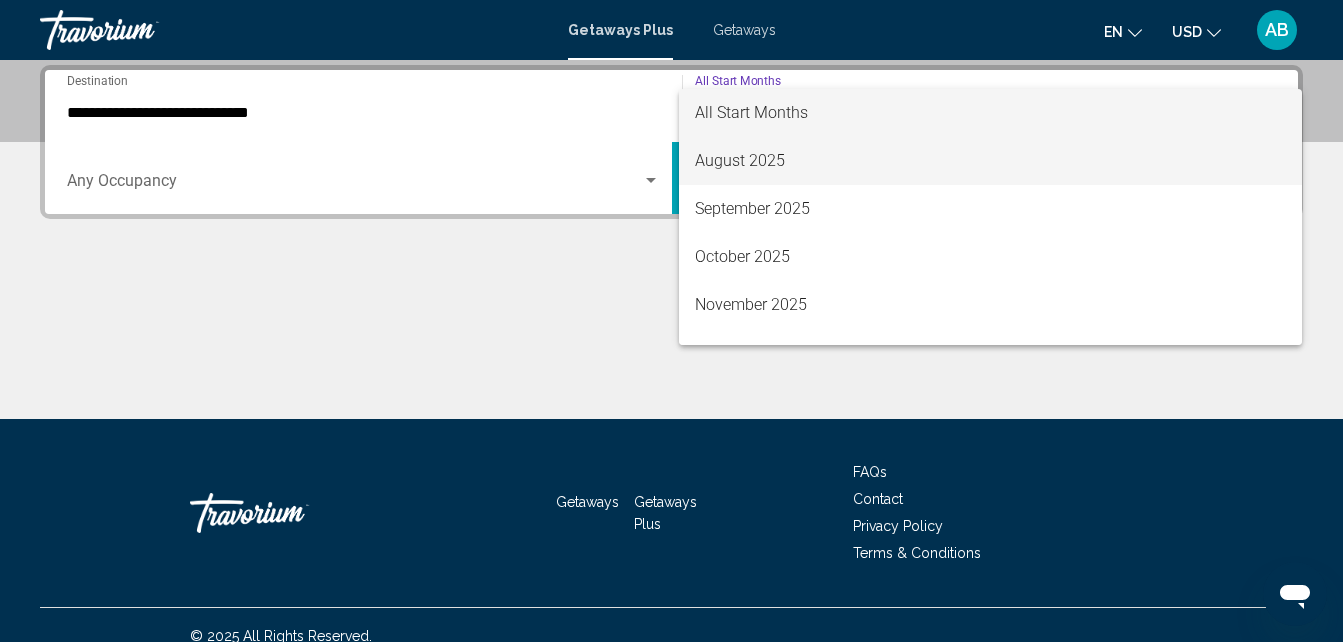 click on "August 2025" at bounding box center [991, 161] 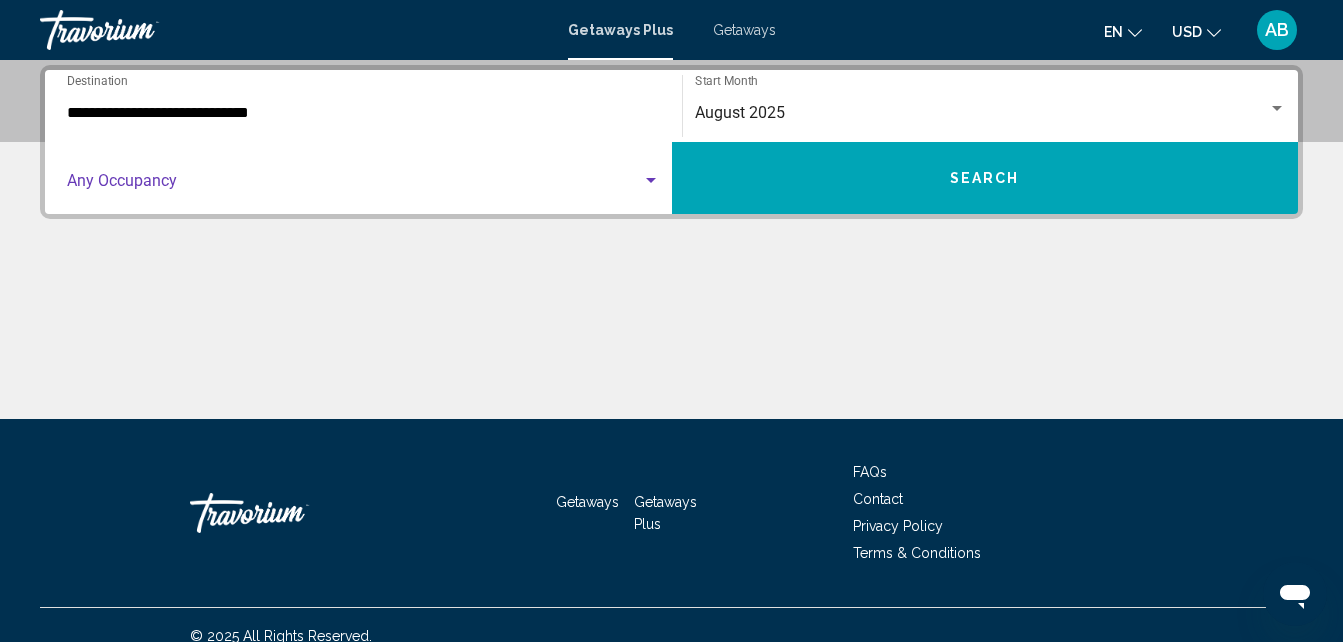 click at bounding box center [354, 185] 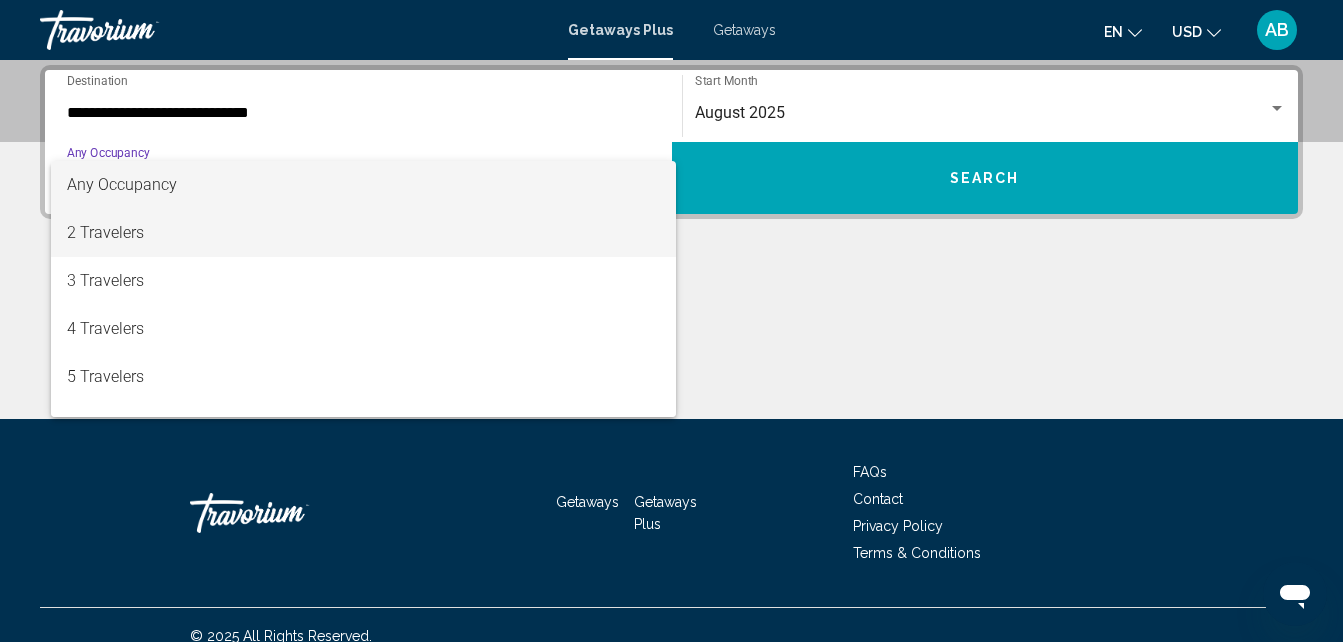 click on "2 Travelers" at bounding box center (363, 233) 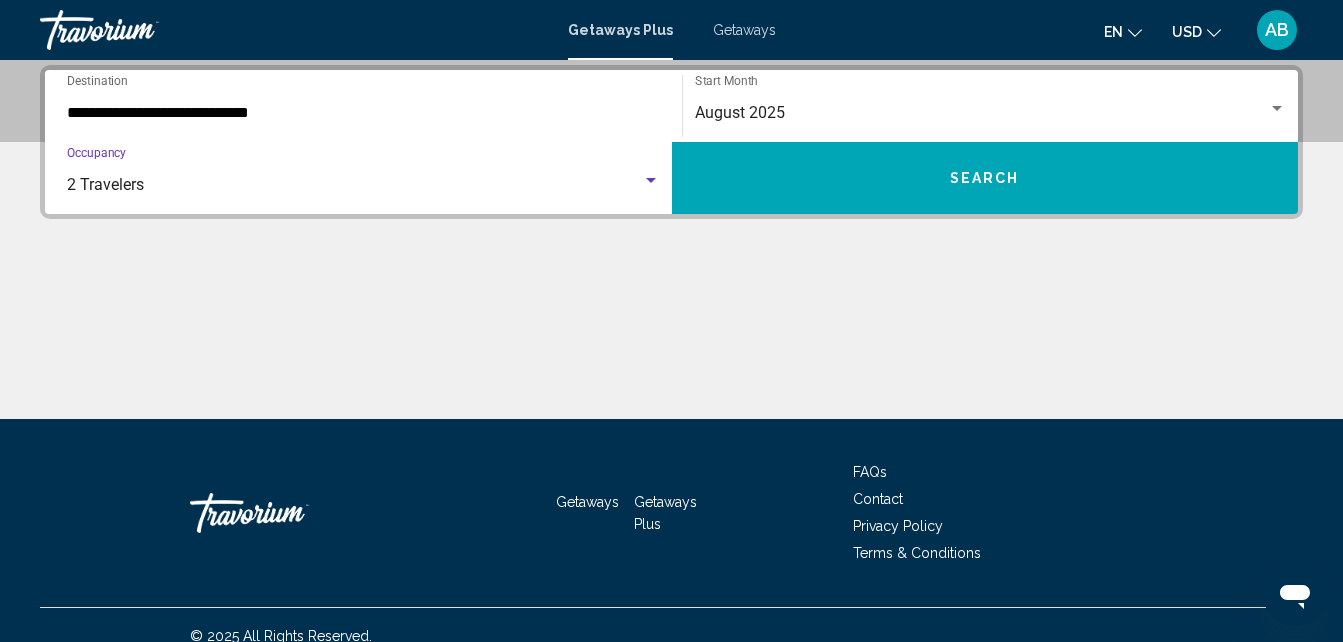 click on "Search" at bounding box center [985, 178] 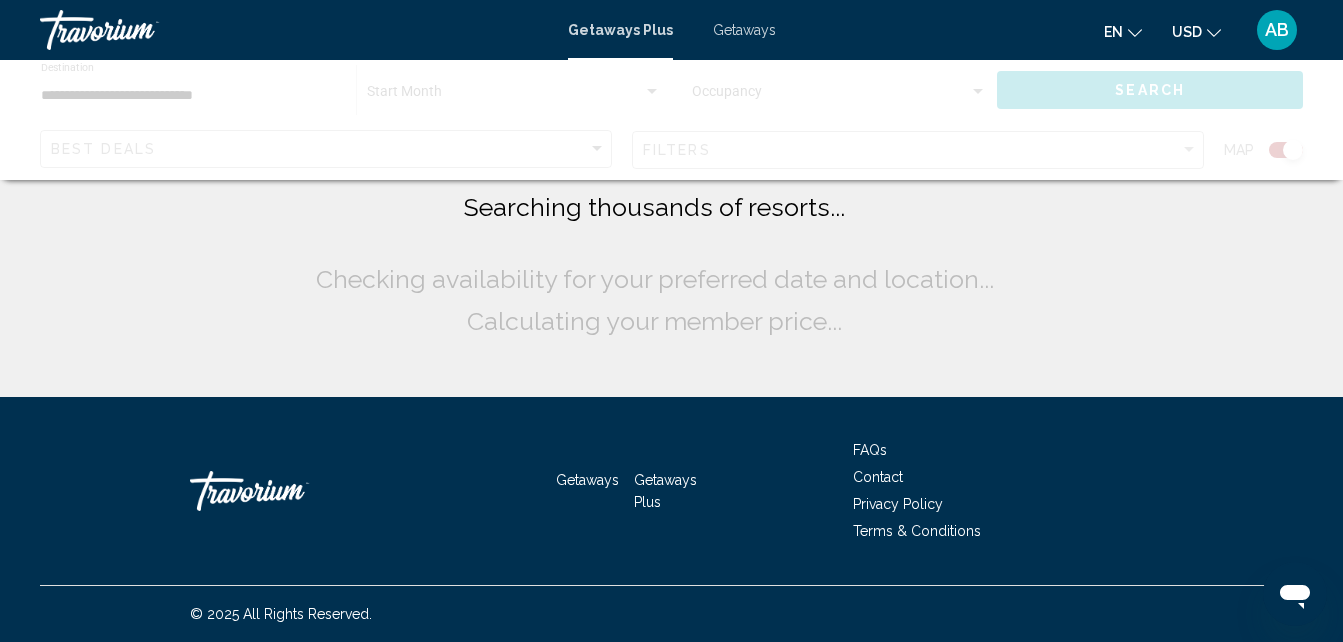 scroll, scrollTop: 0, scrollLeft: 0, axis: both 